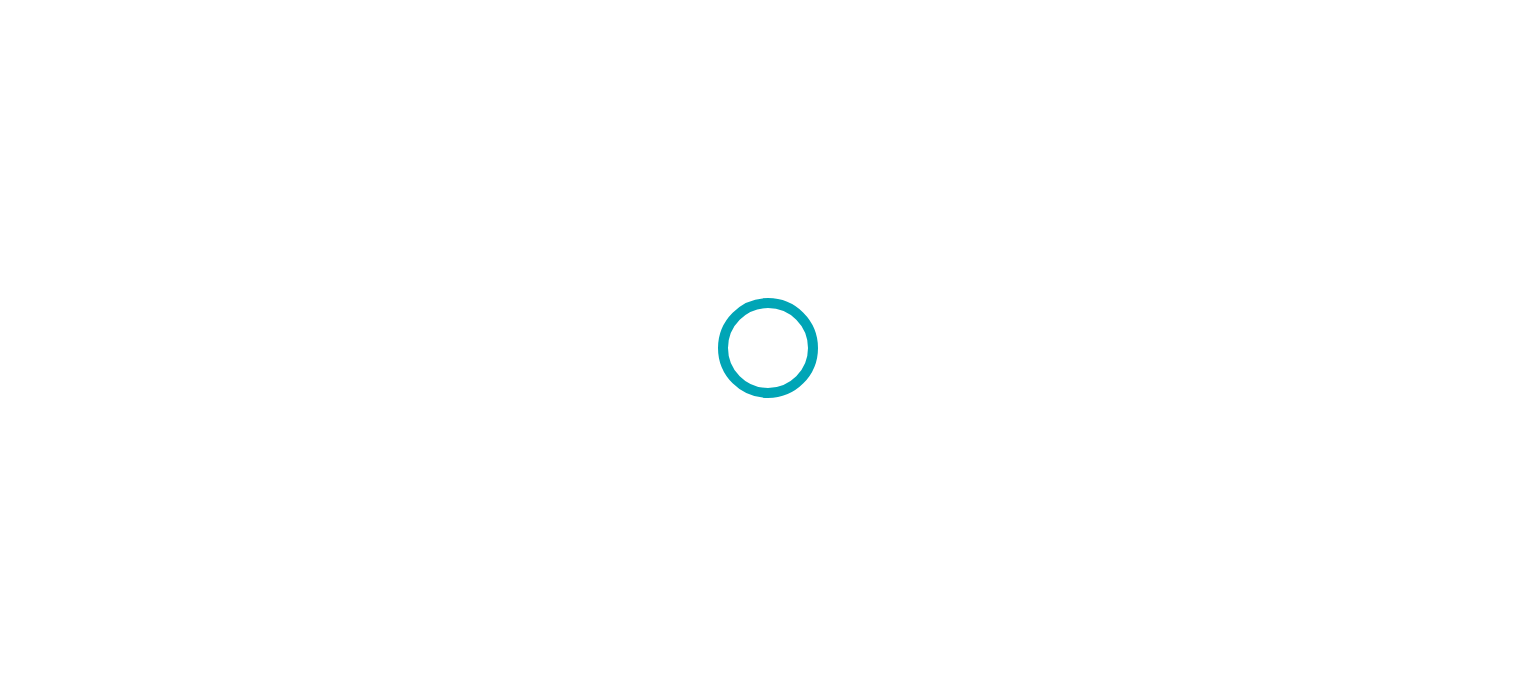scroll, scrollTop: 0, scrollLeft: 0, axis: both 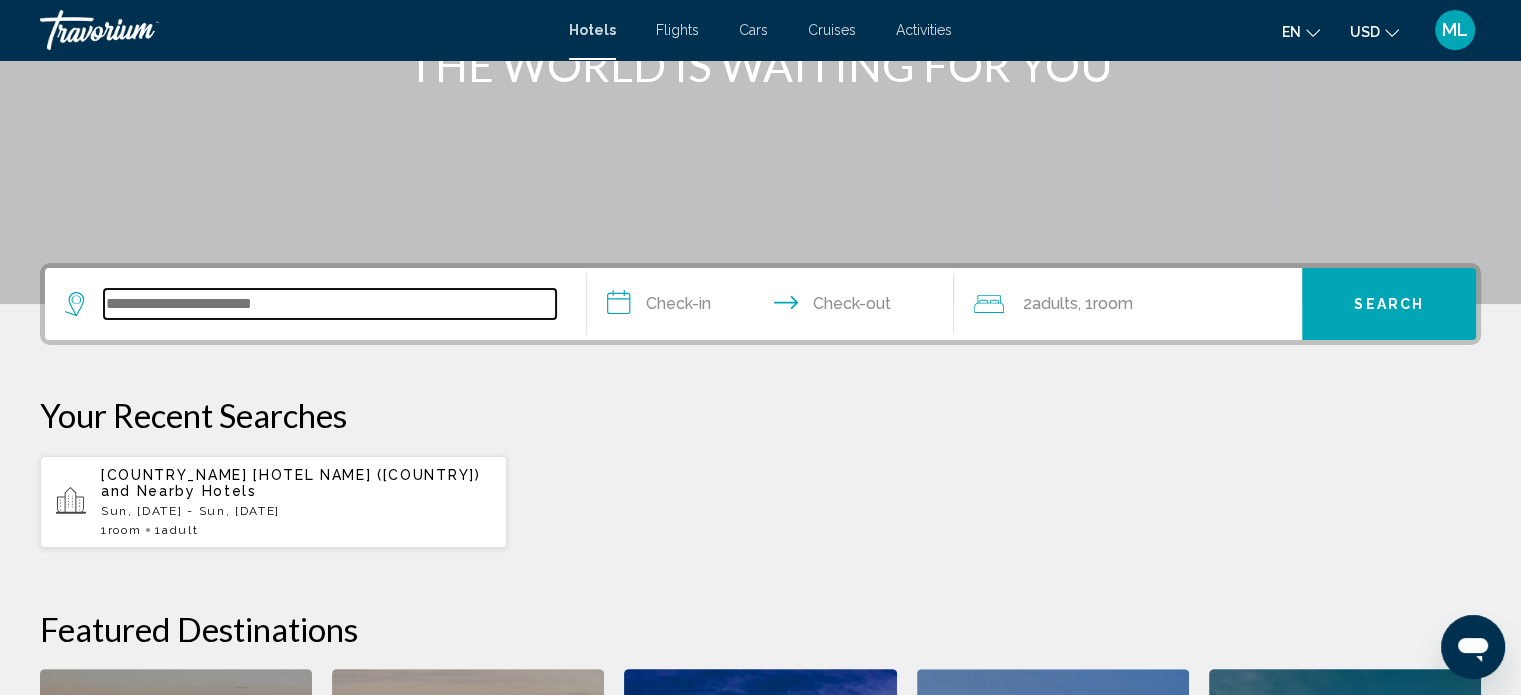 click at bounding box center (330, 304) 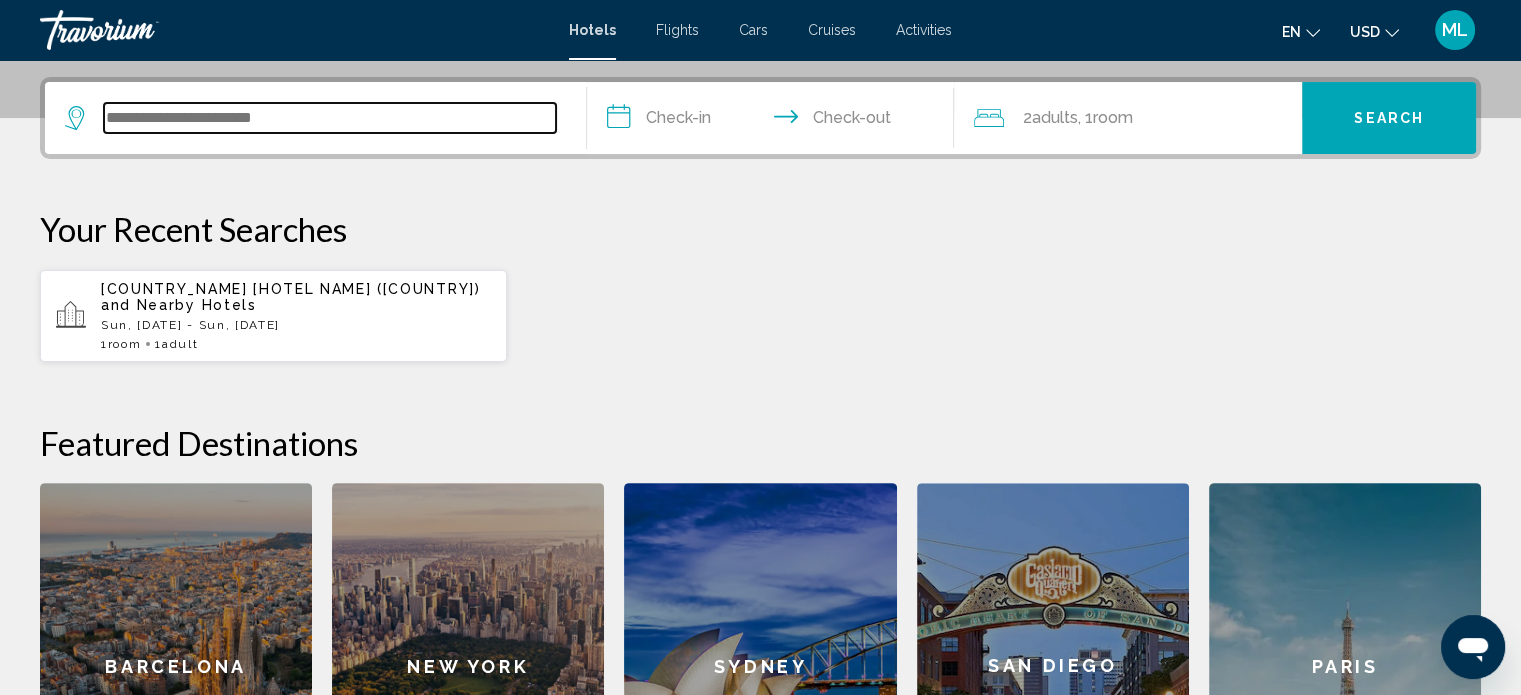 scroll, scrollTop: 493, scrollLeft: 0, axis: vertical 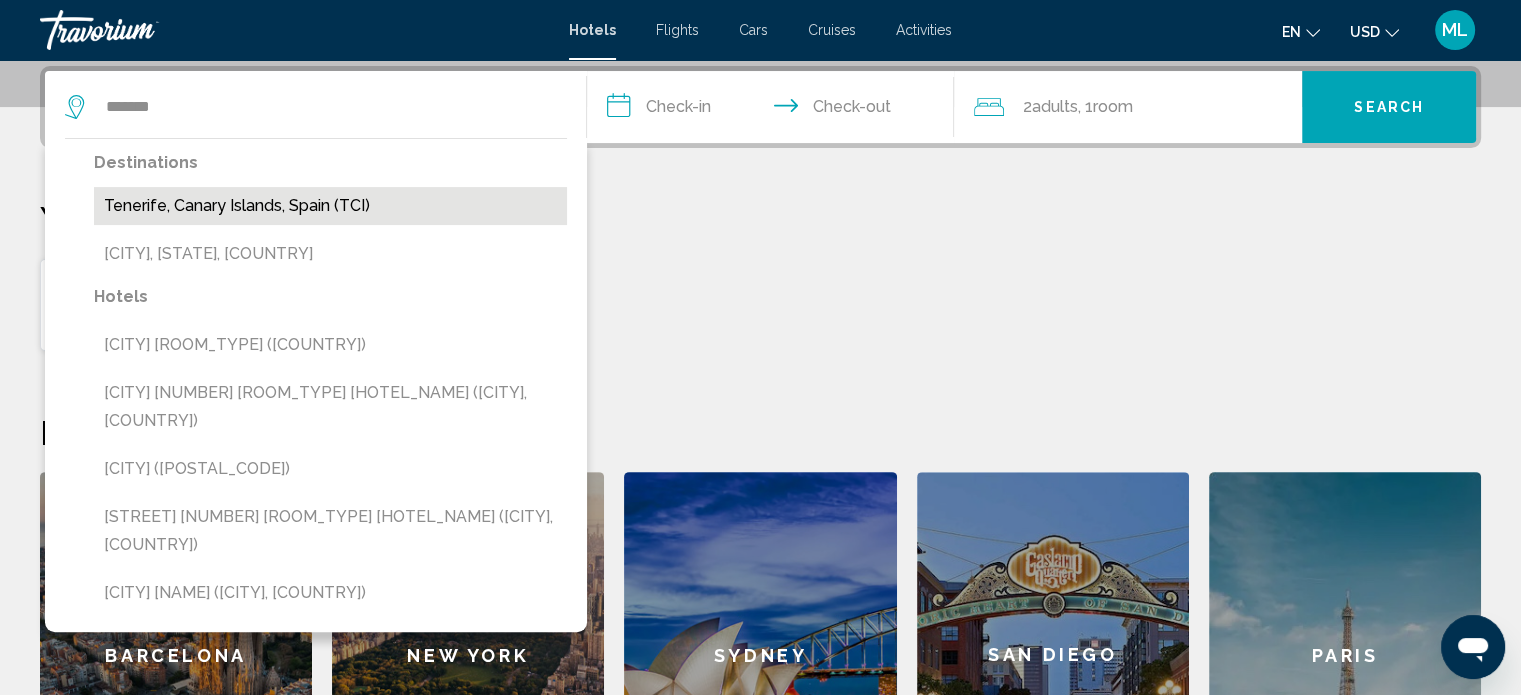 click on "Tenerife, Canary Islands, Spain (TCI)" at bounding box center (330, 206) 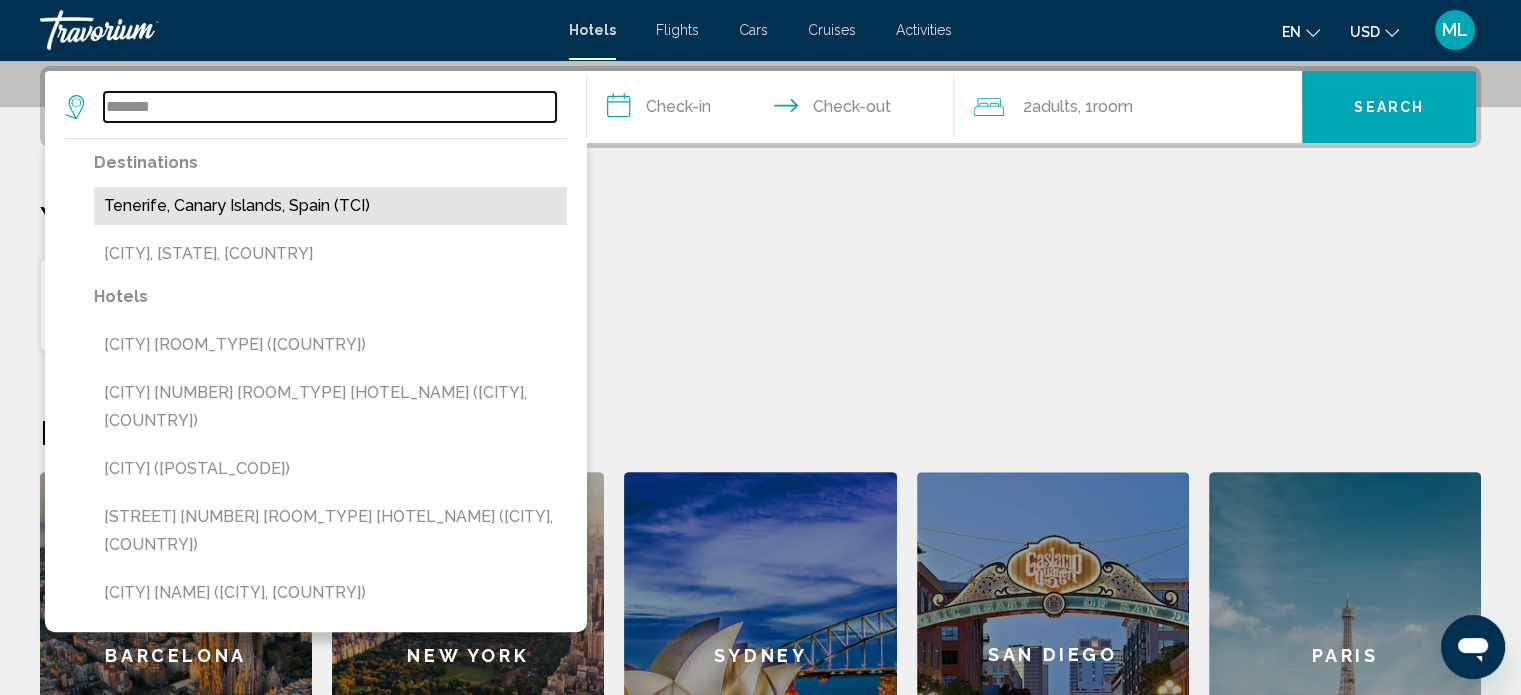 type on "**********" 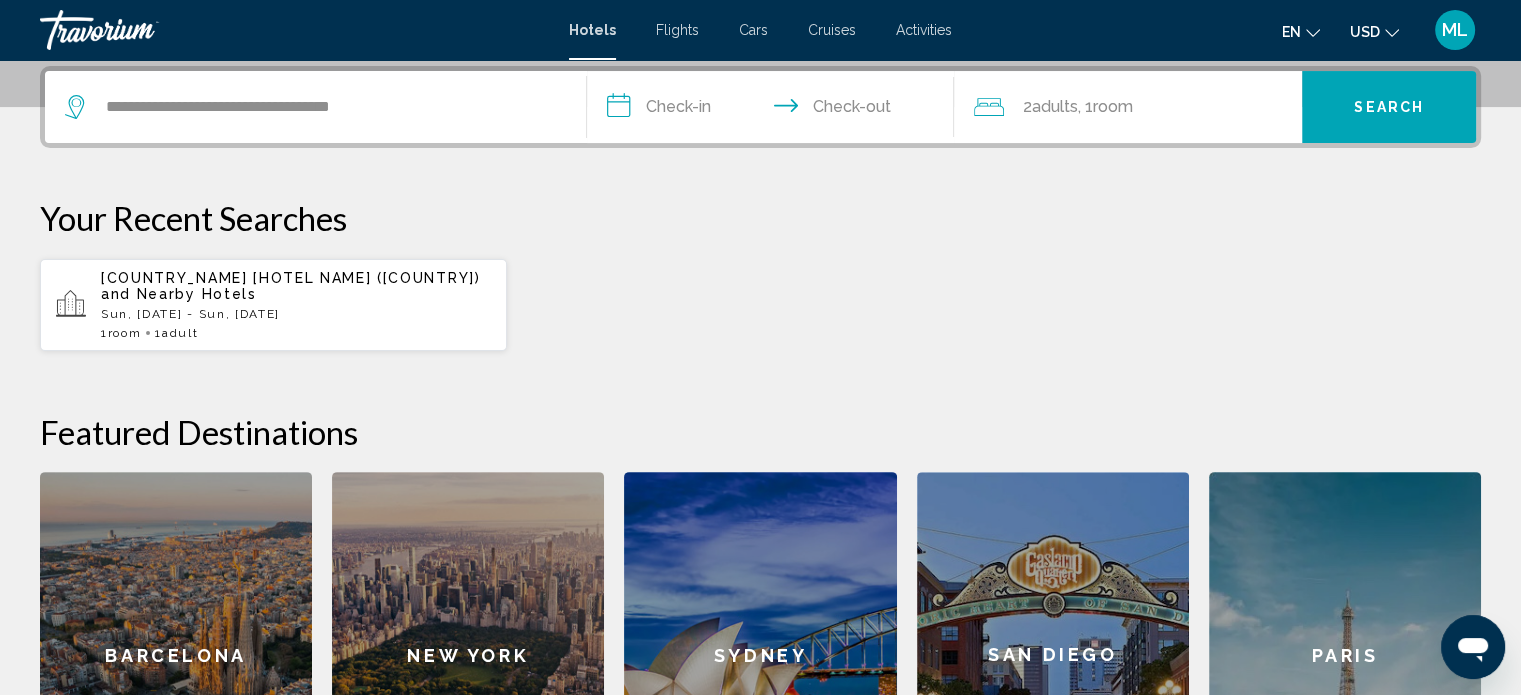 click on "**********" at bounding box center [775, 110] 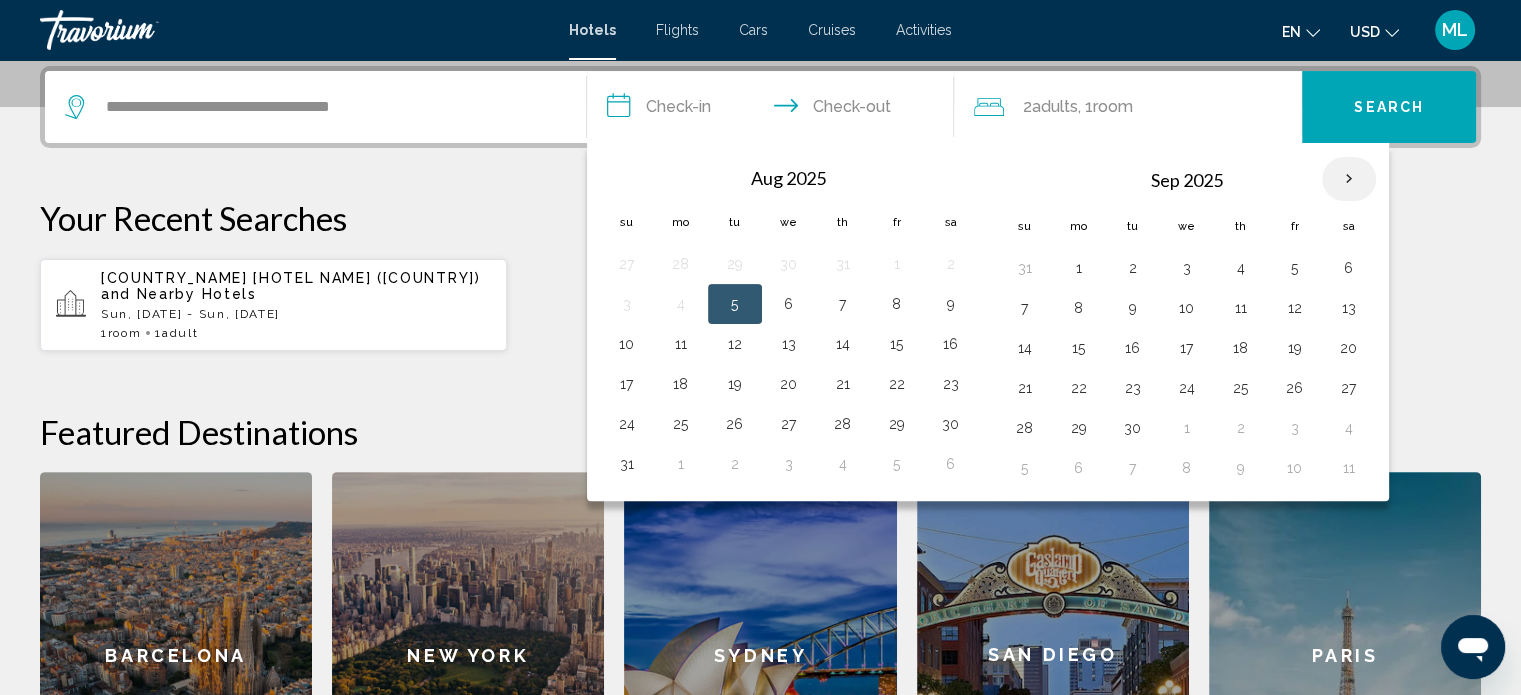 click at bounding box center [1349, 179] 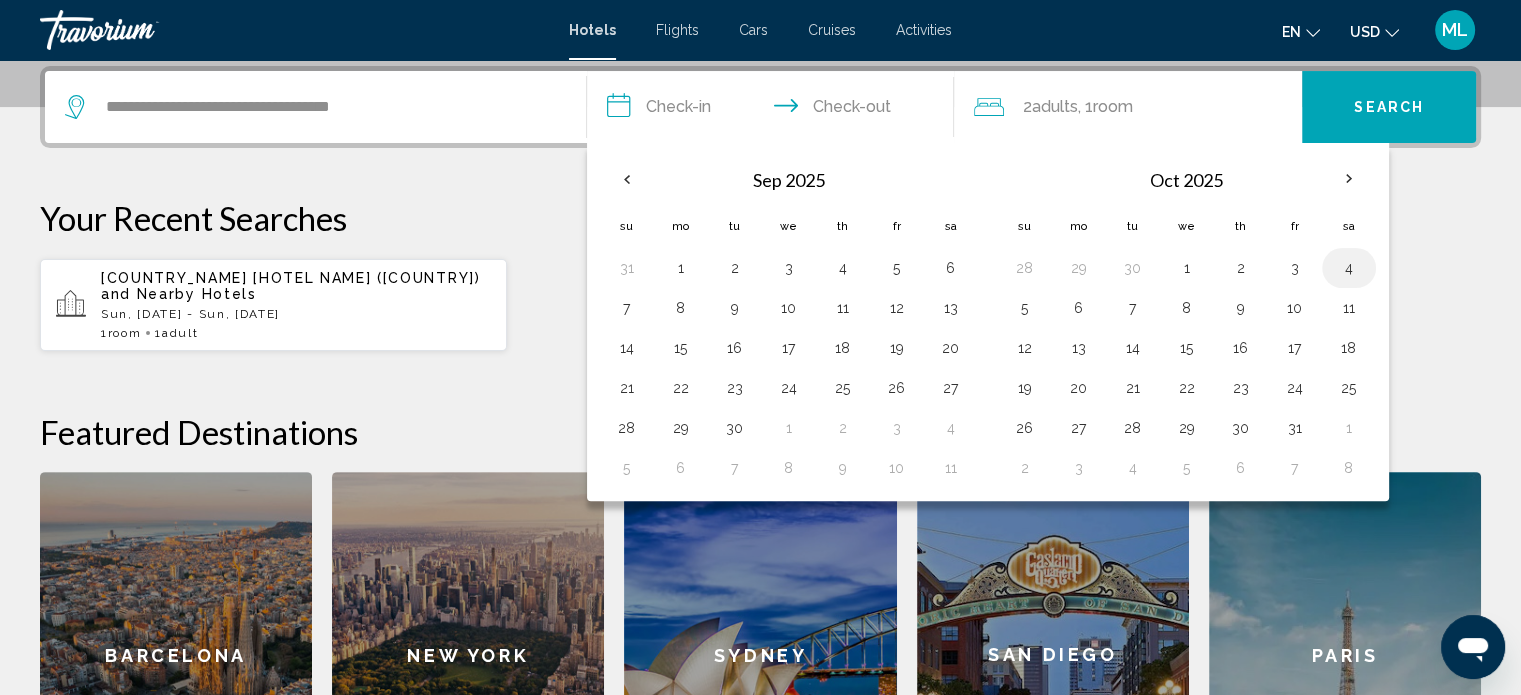 click on "4" at bounding box center [1349, 268] 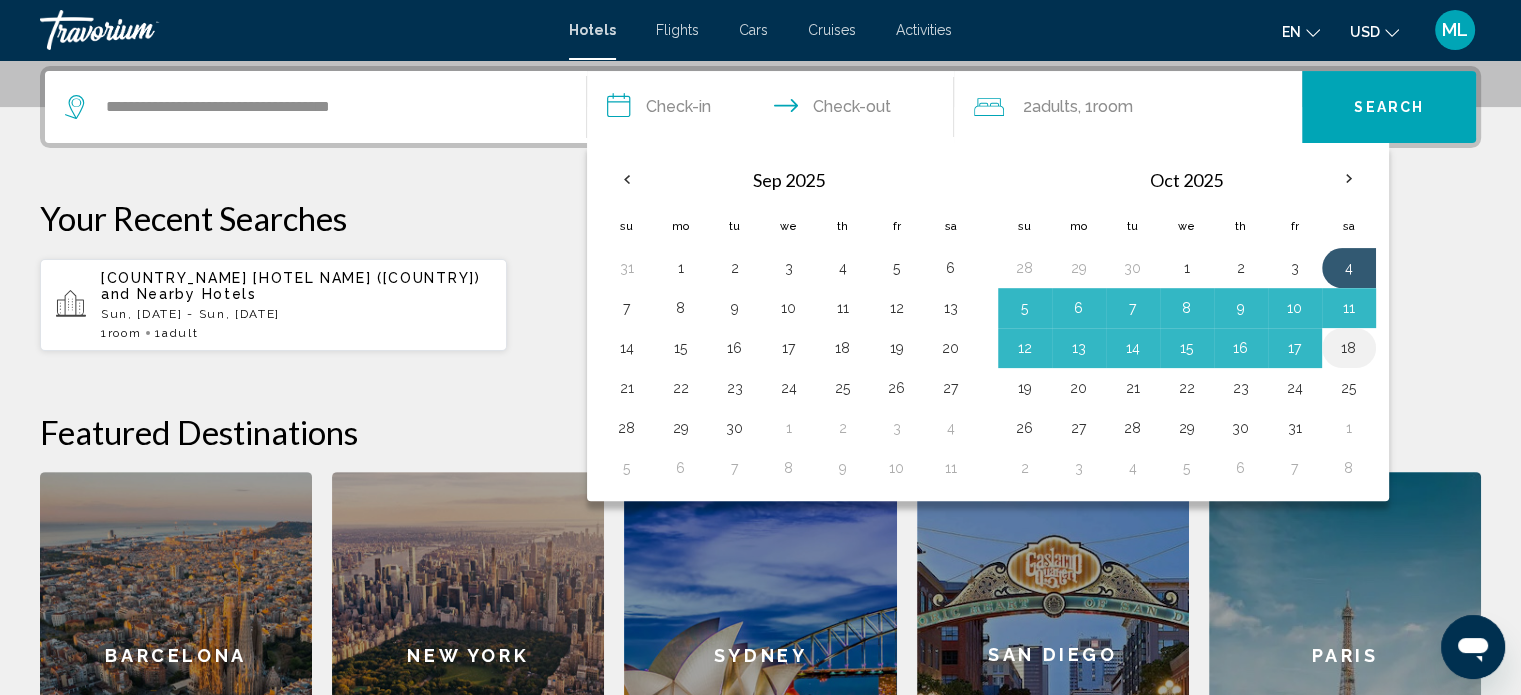 click on "18" at bounding box center (1349, 348) 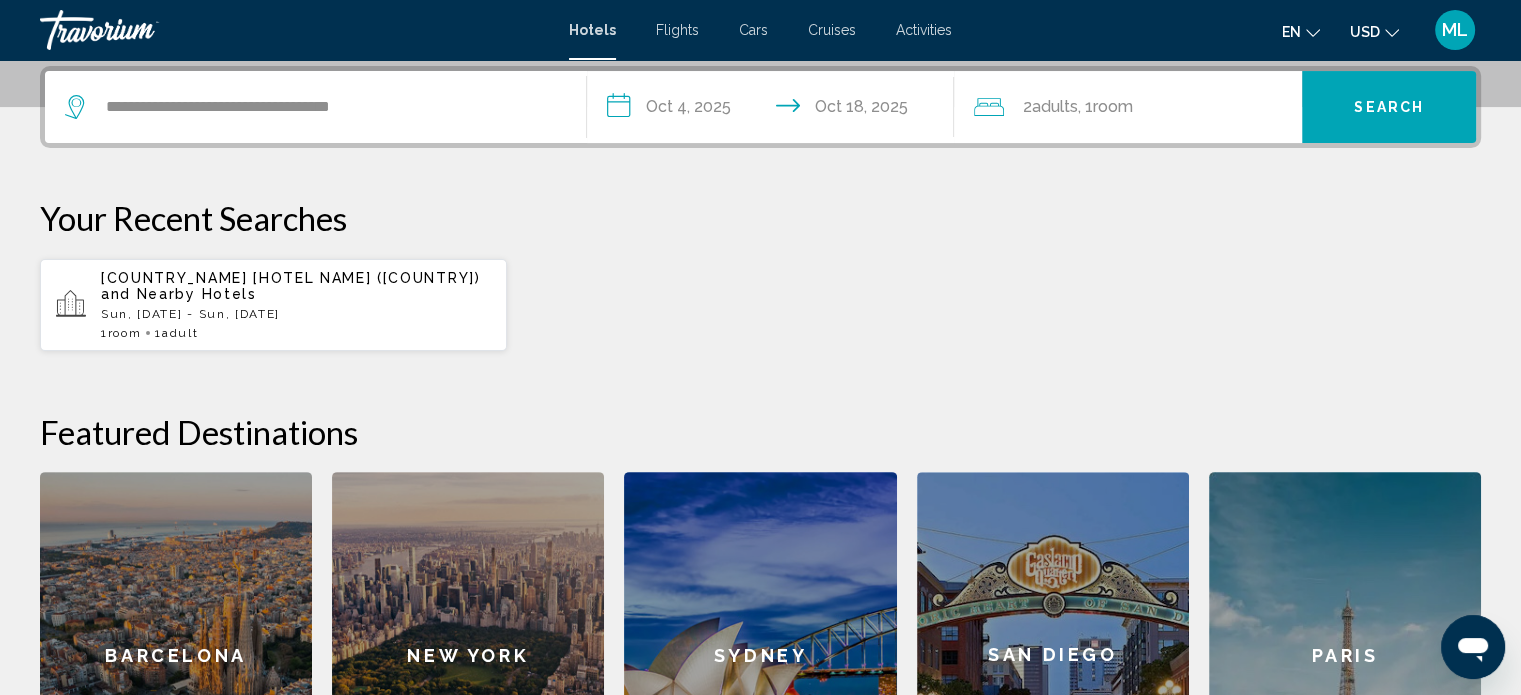 click on "2  Adult Adults , 1  Room rooms" 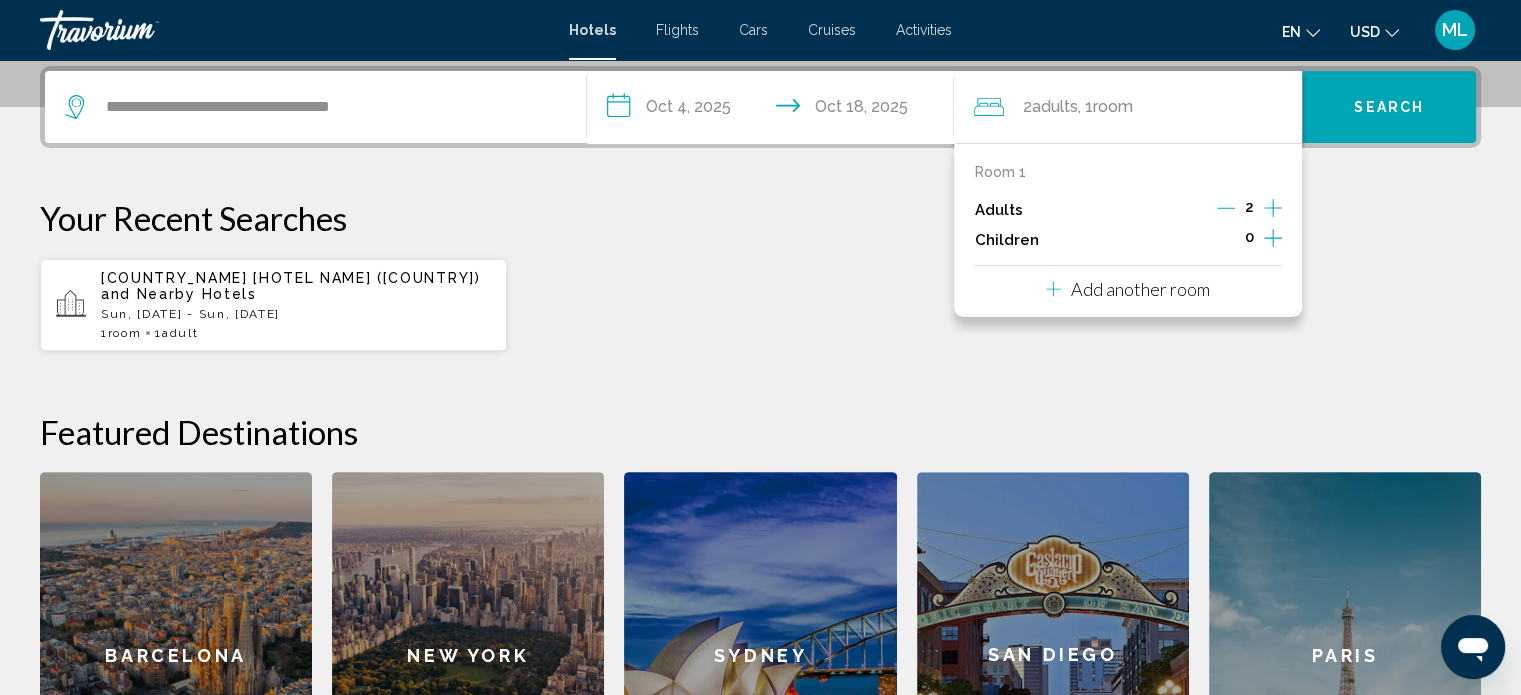 click 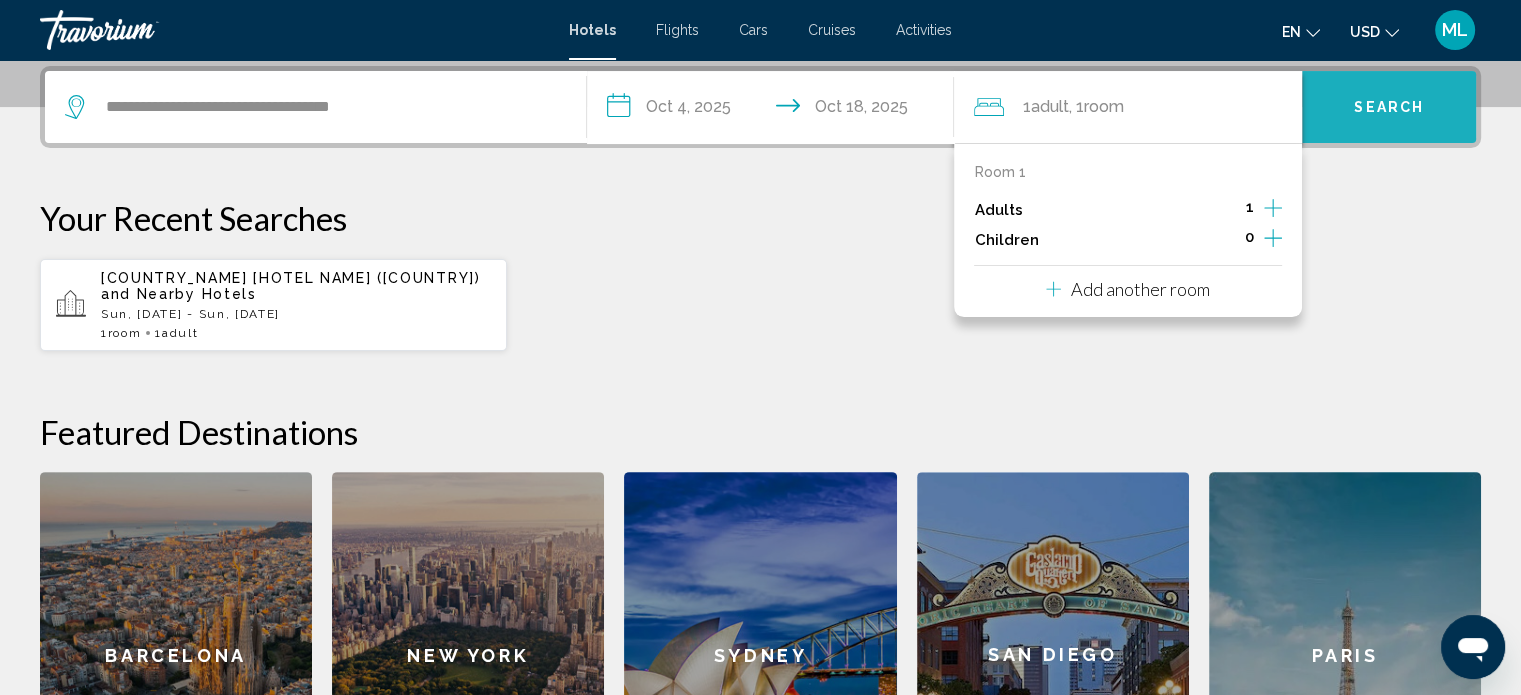 click on "Search" at bounding box center [1389, 107] 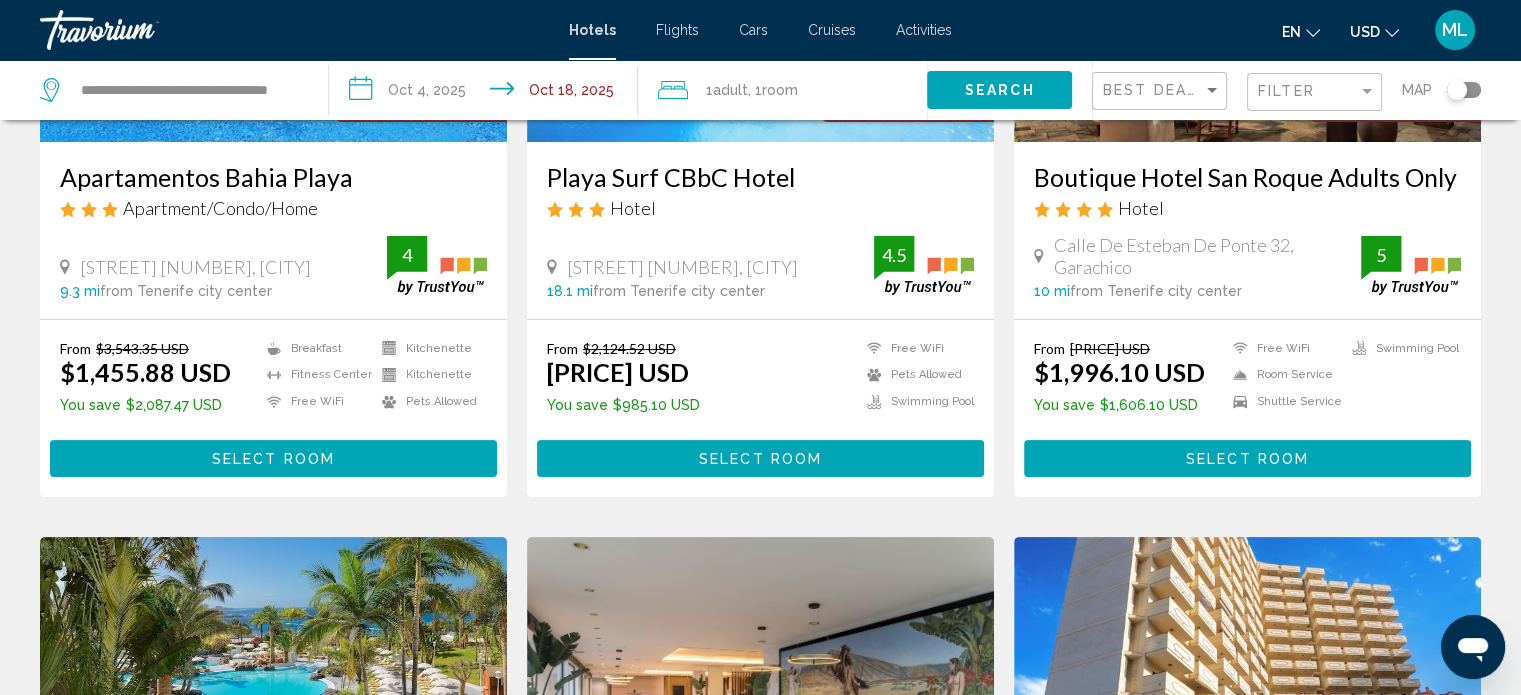 scroll, scrollTop: 0, scrollLeft: 0, axis: both 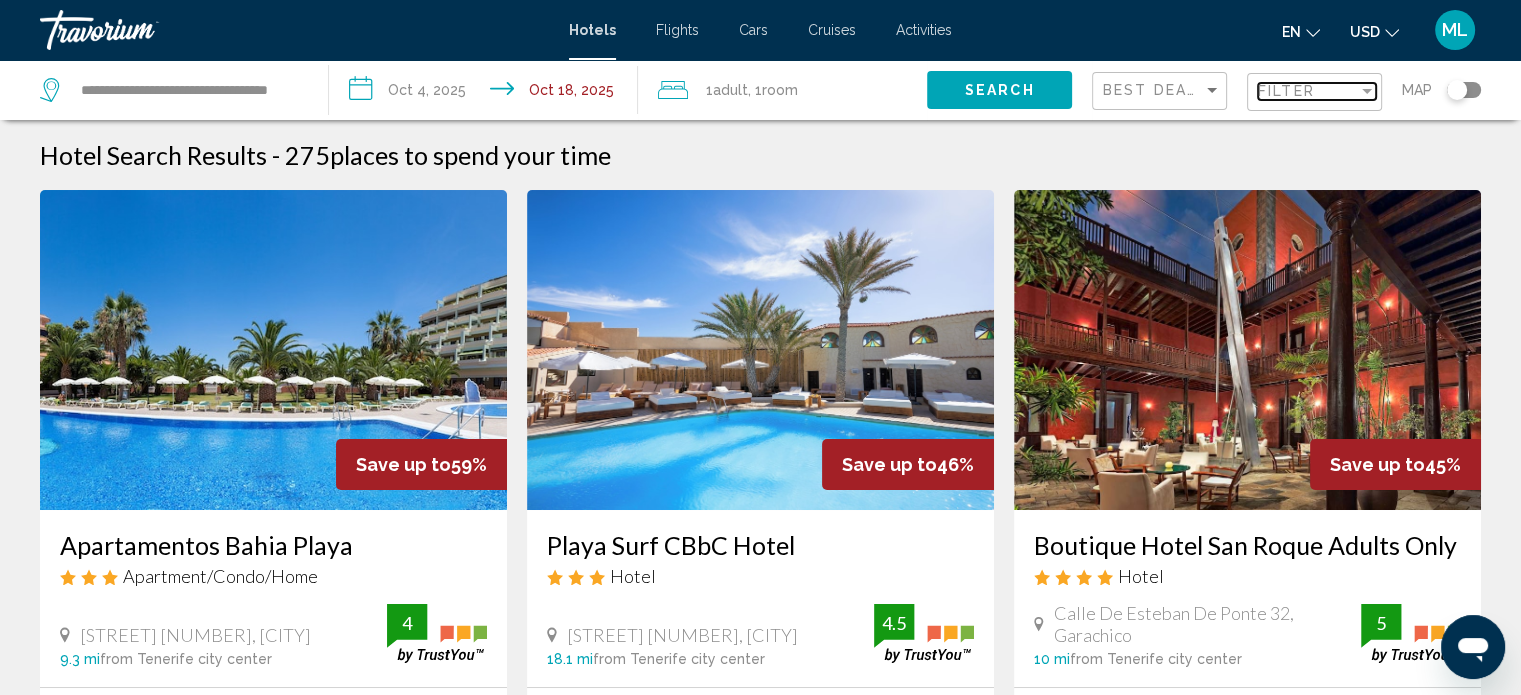 click on "Filter" at bounding box center (1308, 91) 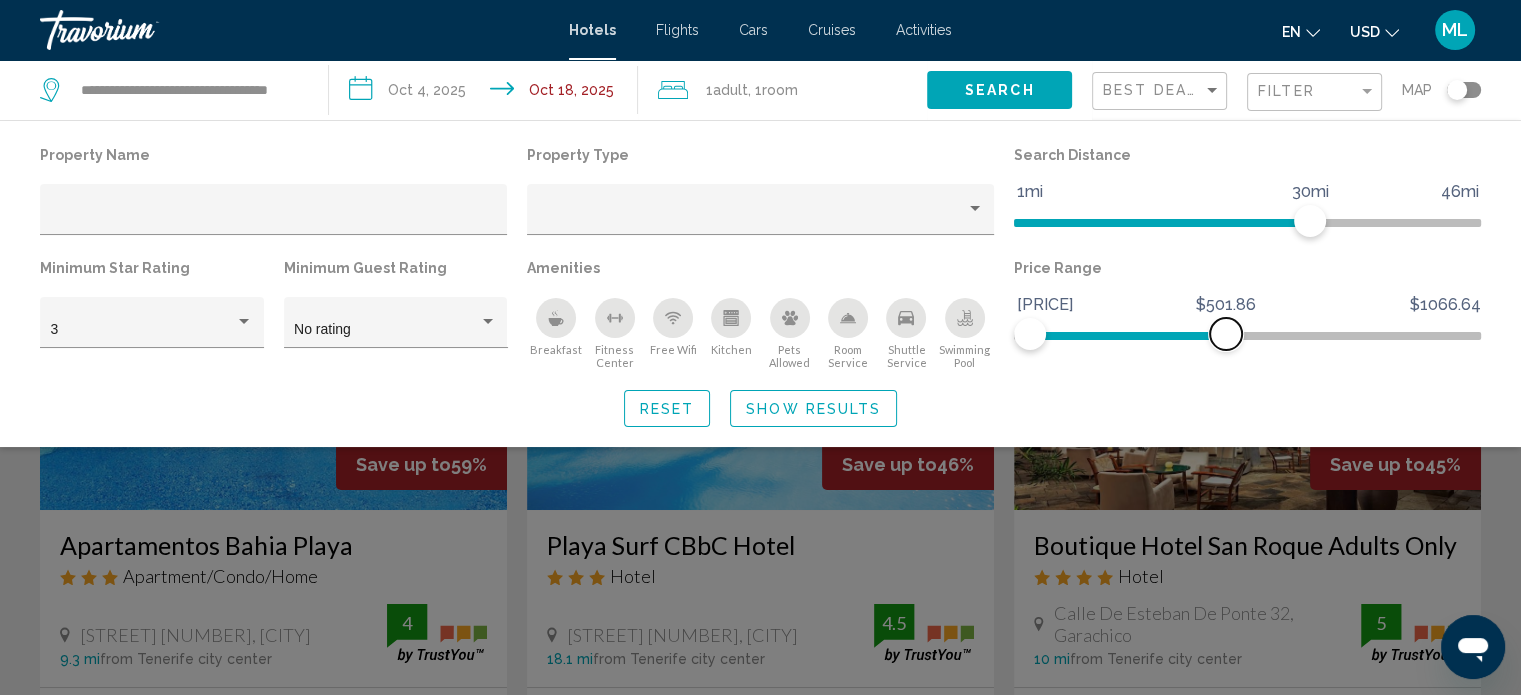 drag, startPoint x: 1468, startPoint y: 331, endPoint x: 1226, endPoint y: 335, distance: 242.03305 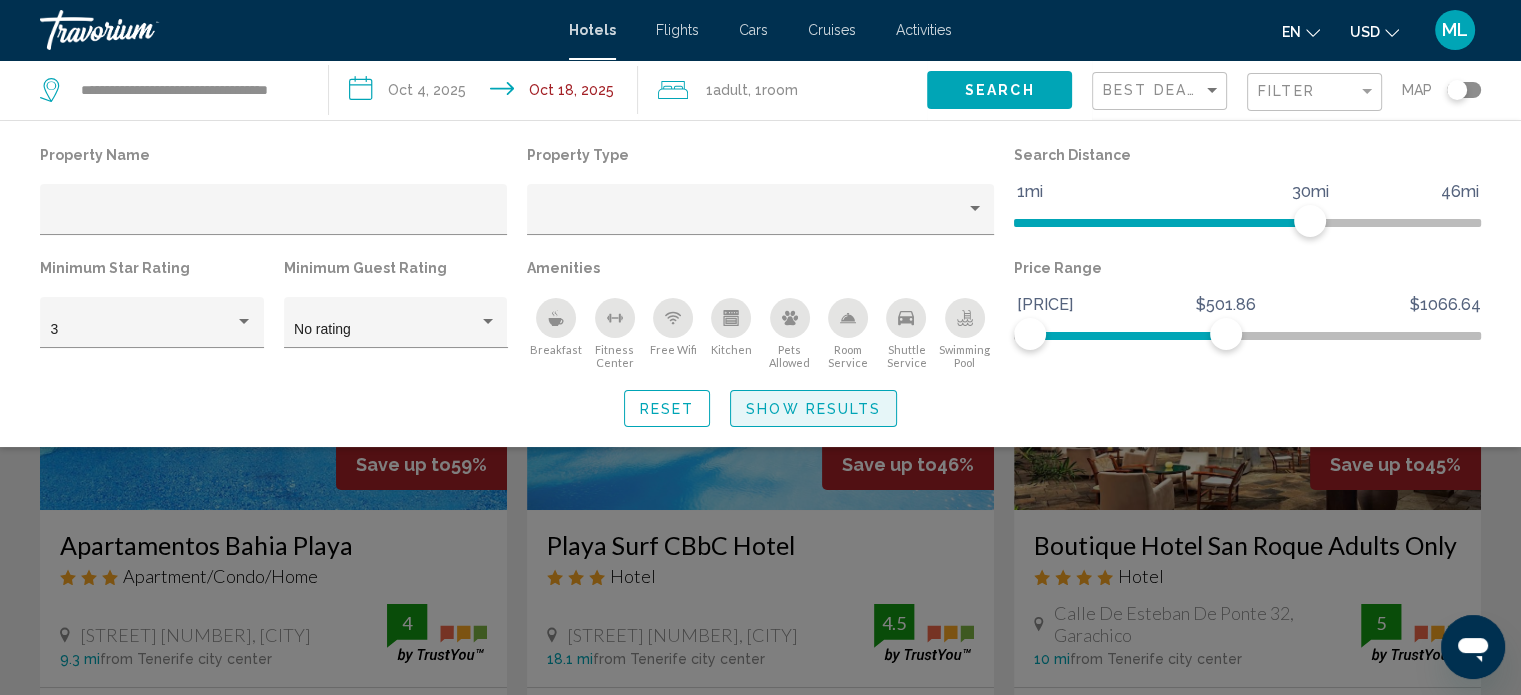 click on "Show Results" 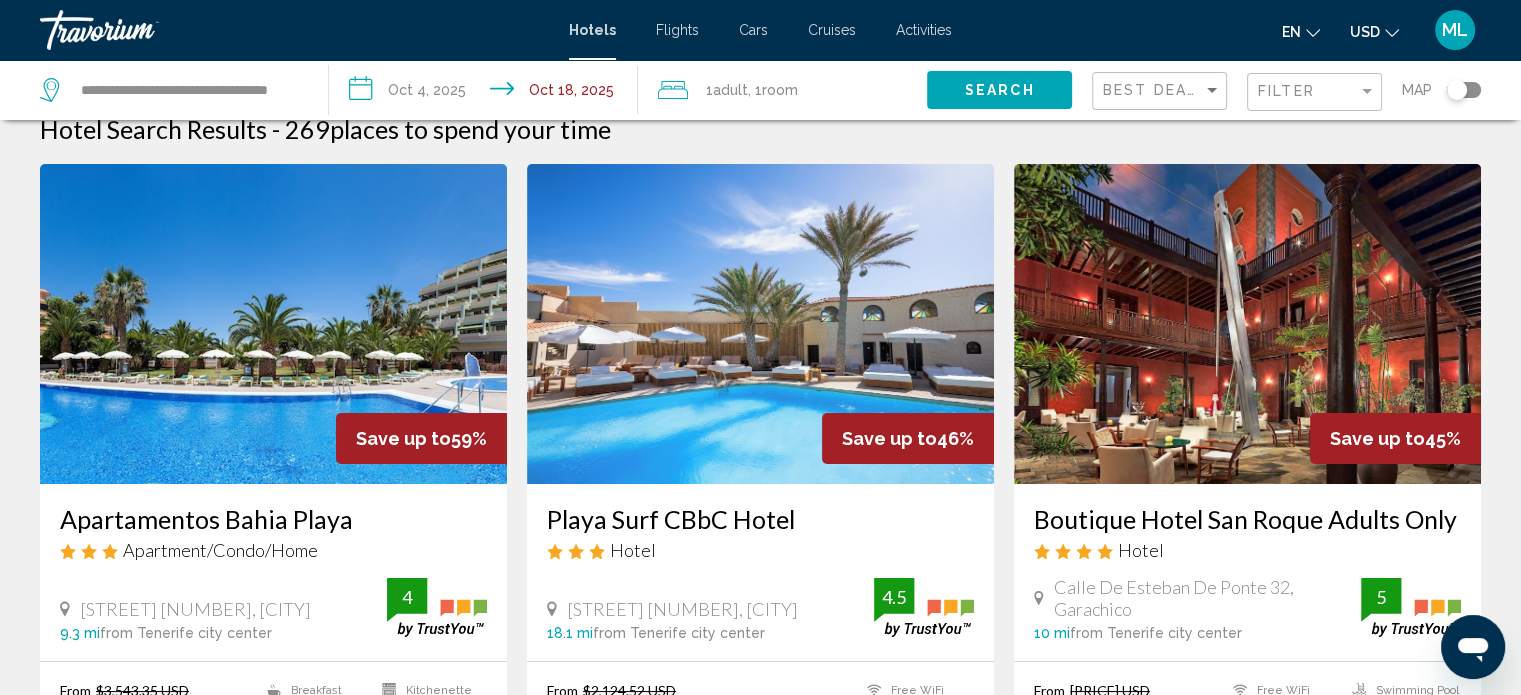 scroll, scrollTop: 0, scrollLeft: 0, axis: both 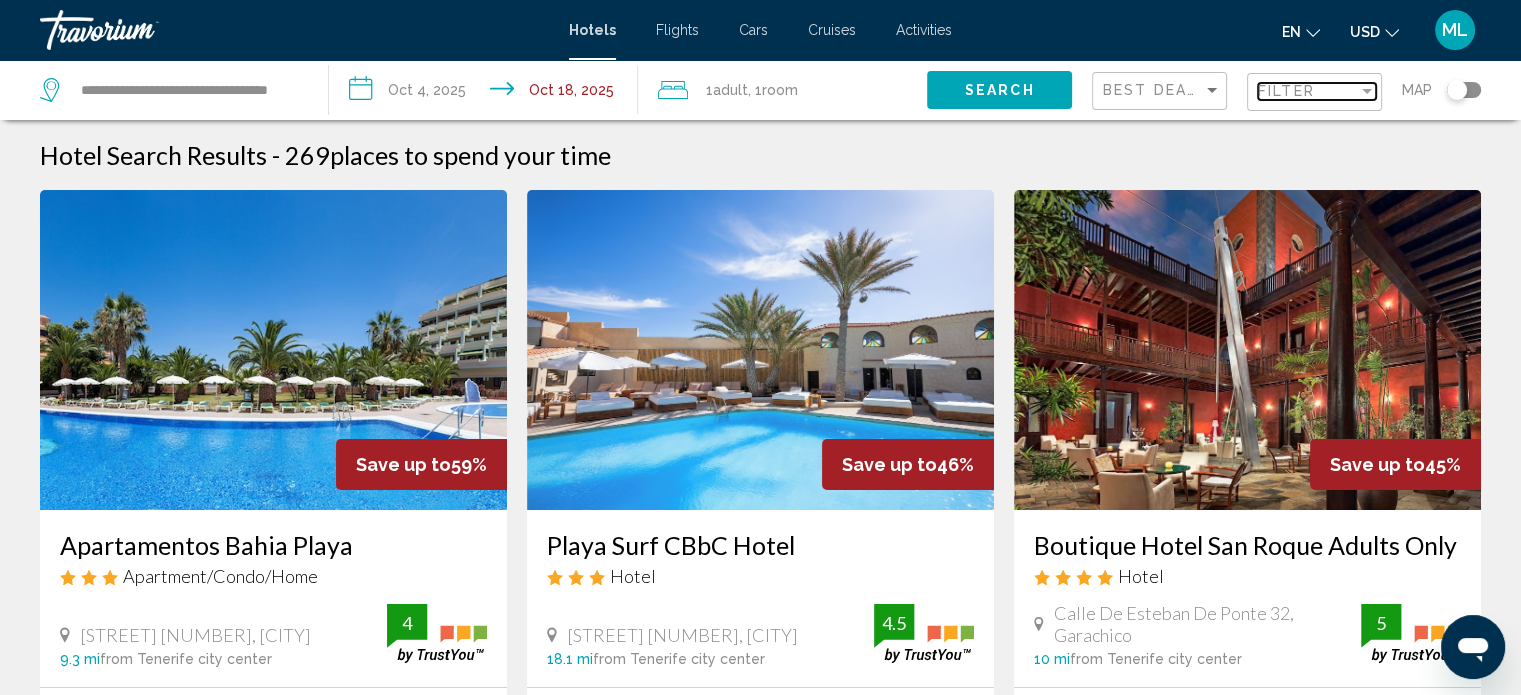 click on "Filter" at bounding box center (1286, 91) 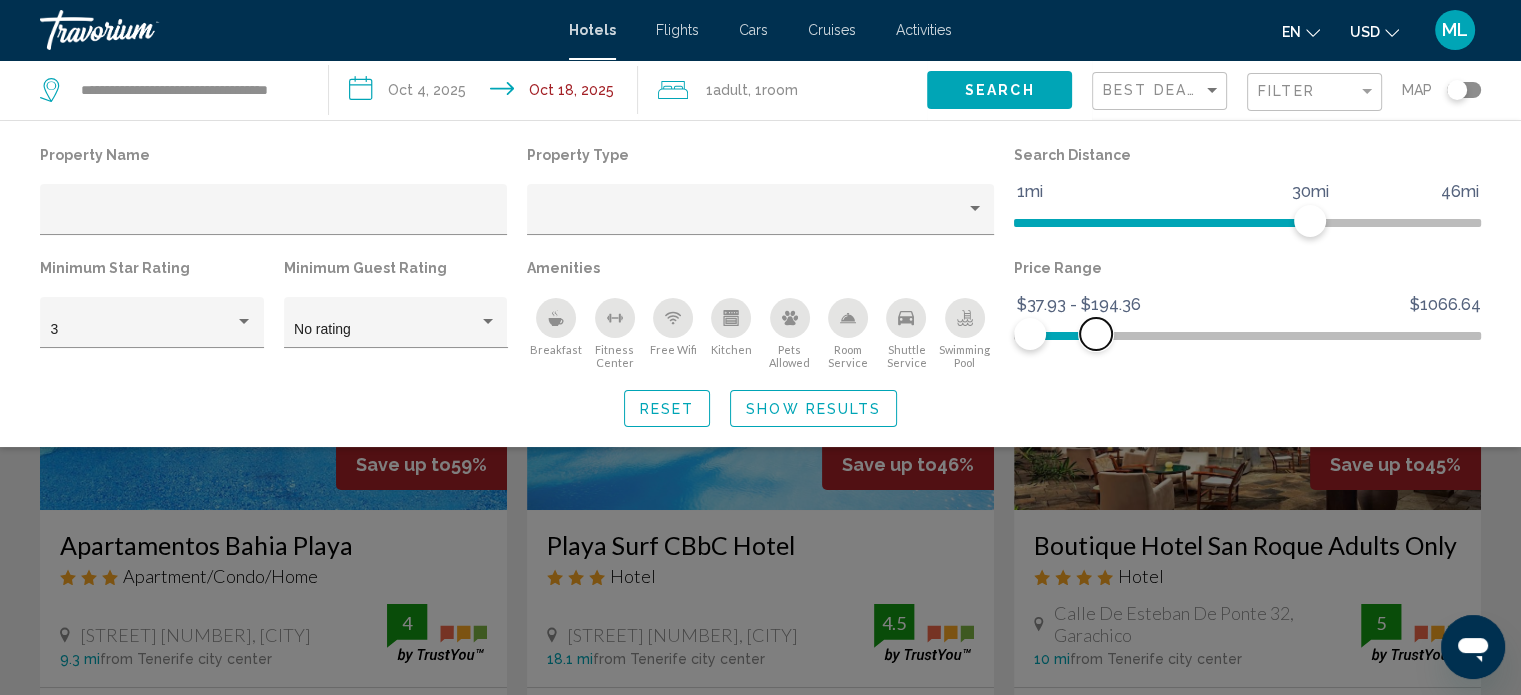 drag, startPoint x: 1224, startPoint y: 335, endPoint x: 1096, endPoint y: 335, distance: 128 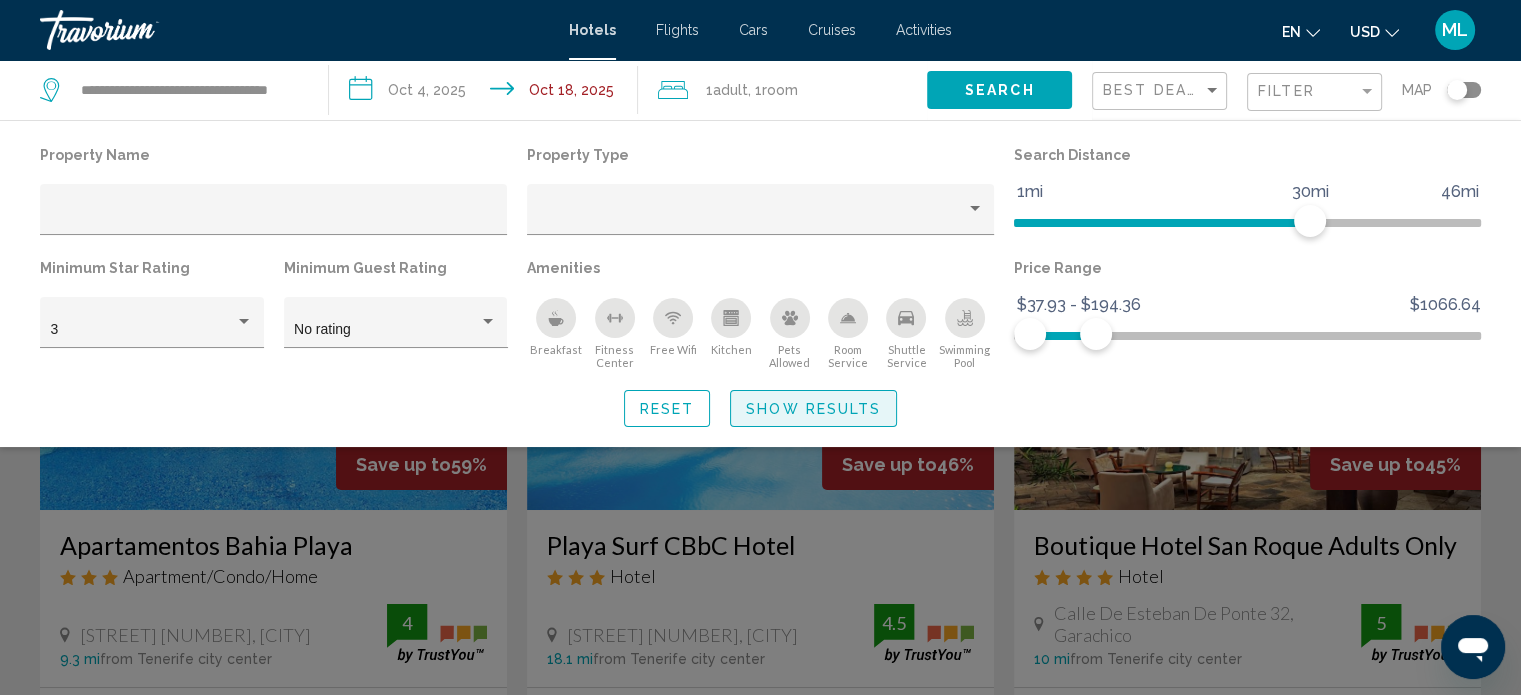 click on "Show Results" 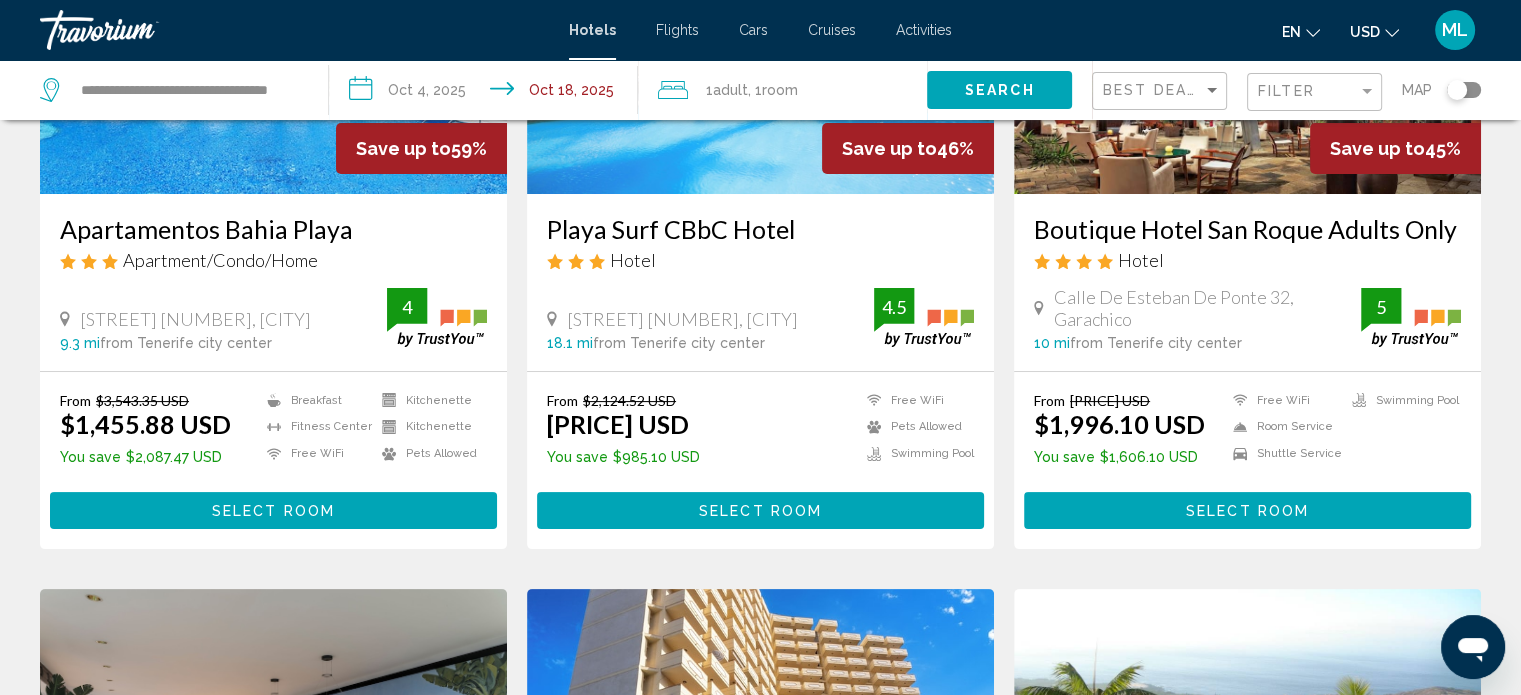 scroll, scrollTop: 0, scrollLeft: 0, axis: both 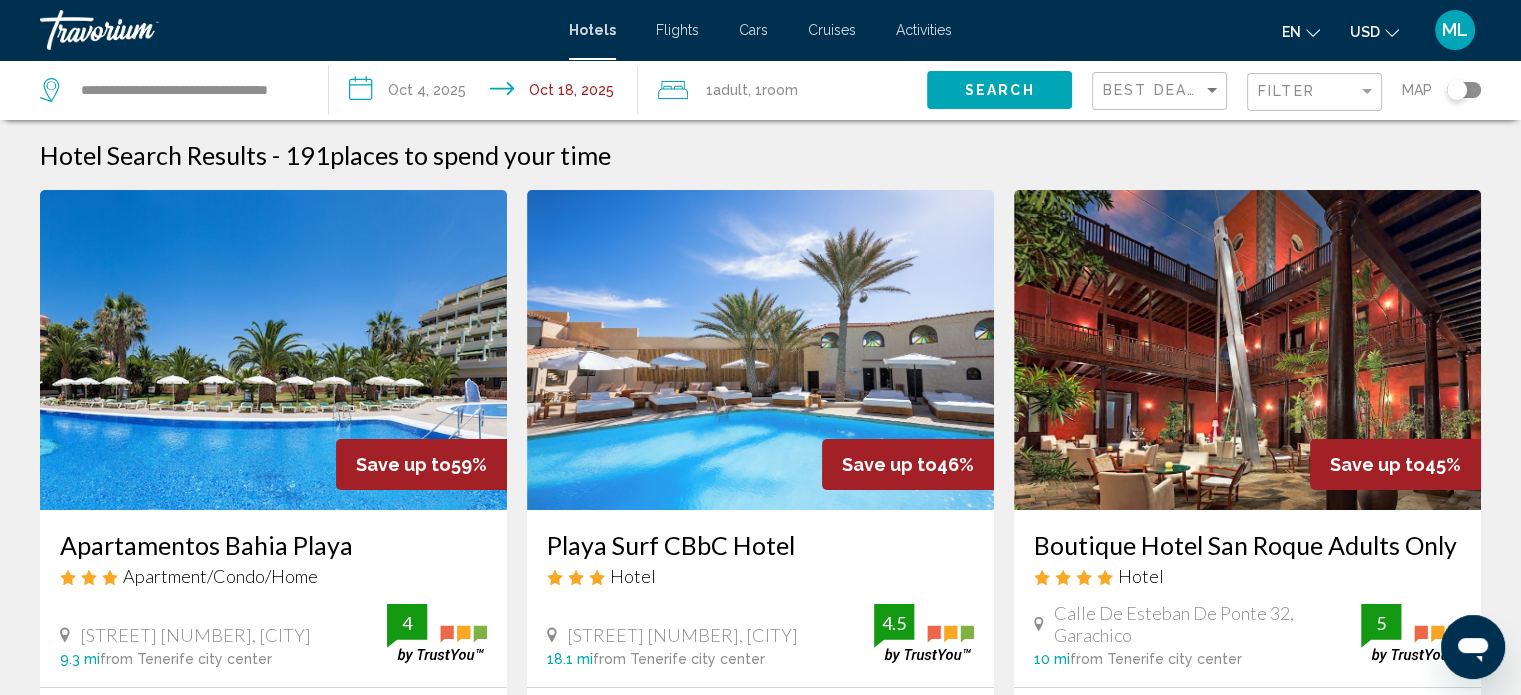 click on "Filter" 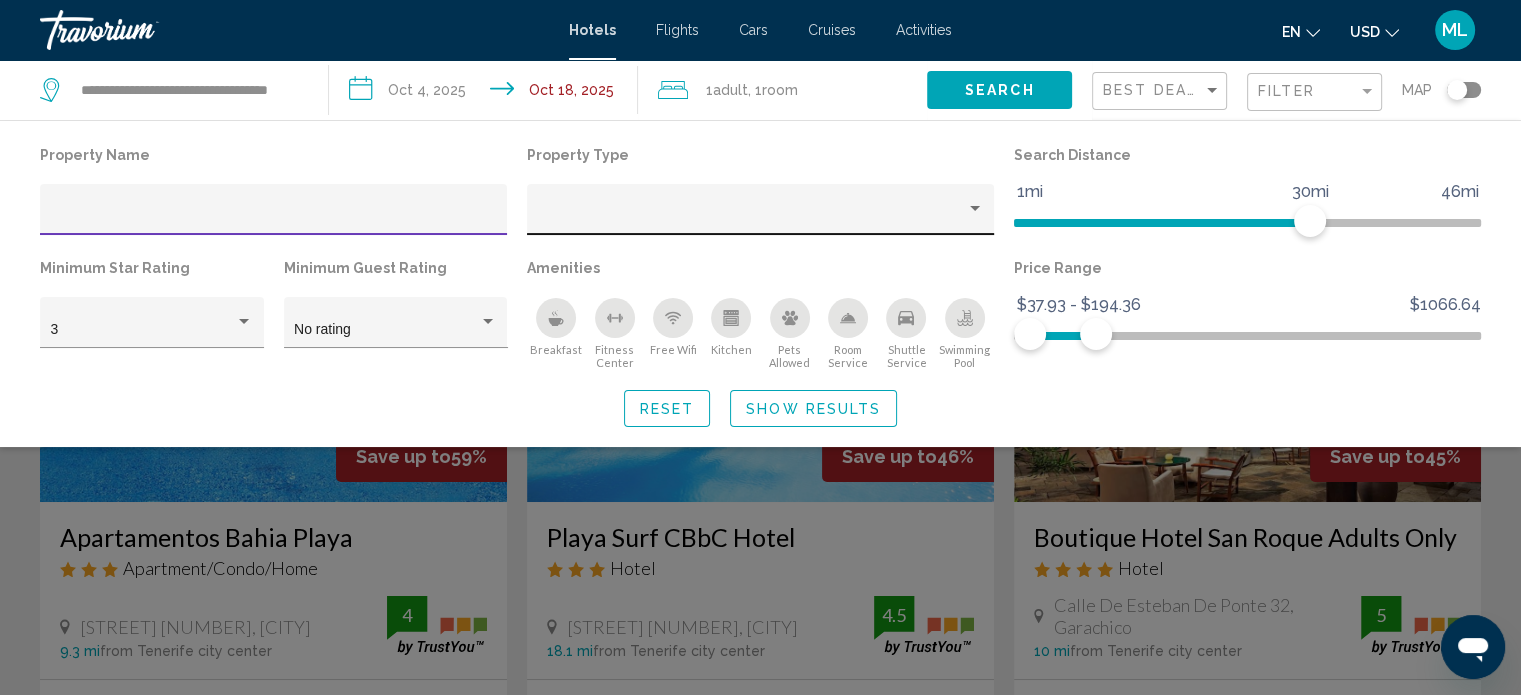 scroll, scrollTop: 0, scrollLeft: 0, axis: both 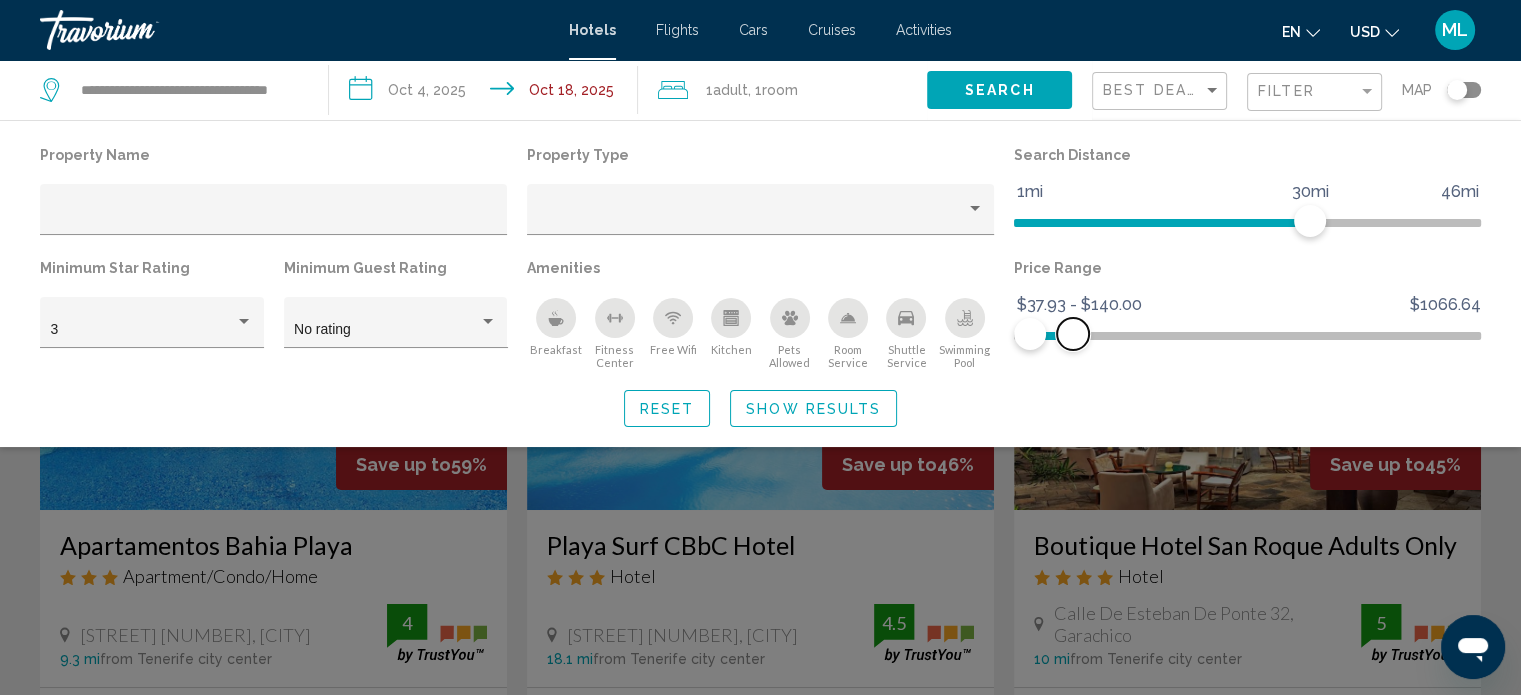 drag, startPoint x: 1083, startPoint y: 334, endPoint x: 1072, endPoint y: 335, distance: 11.045361 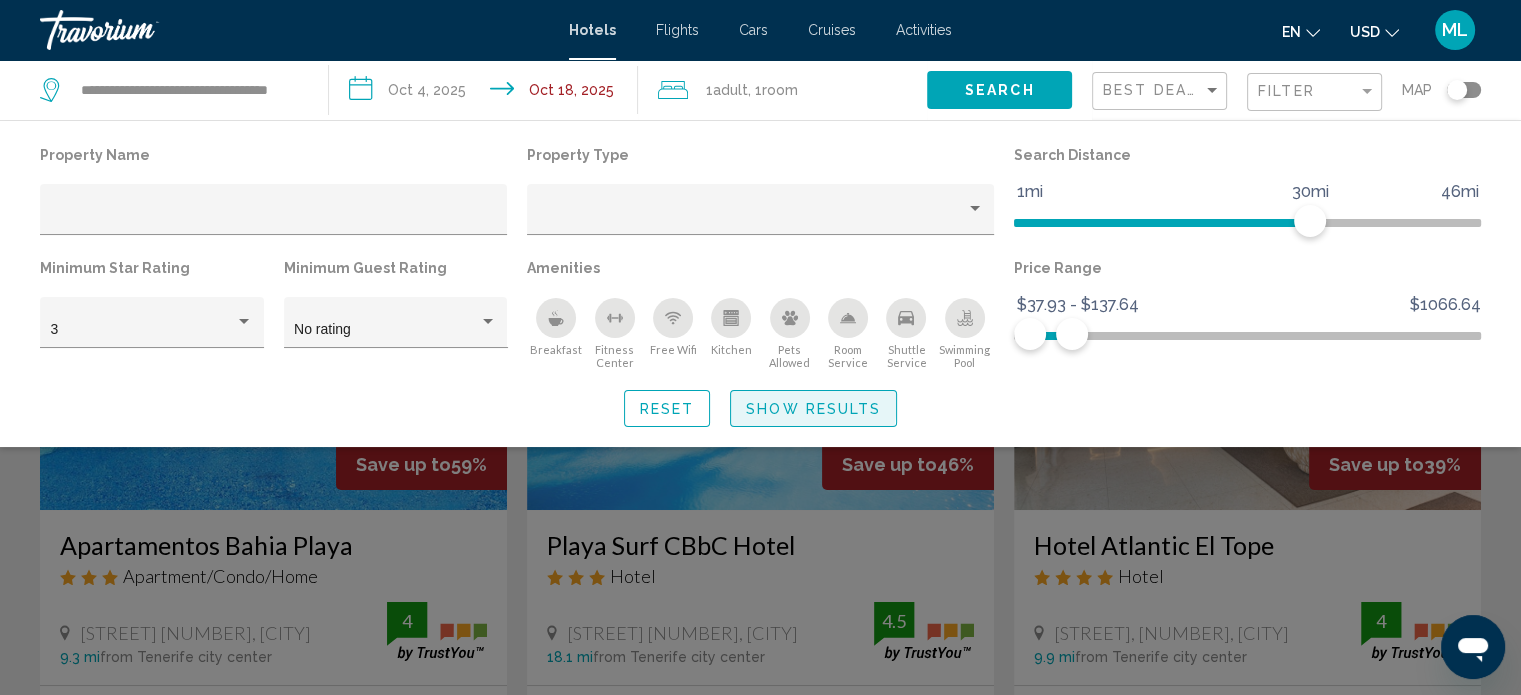click on "Show Results" 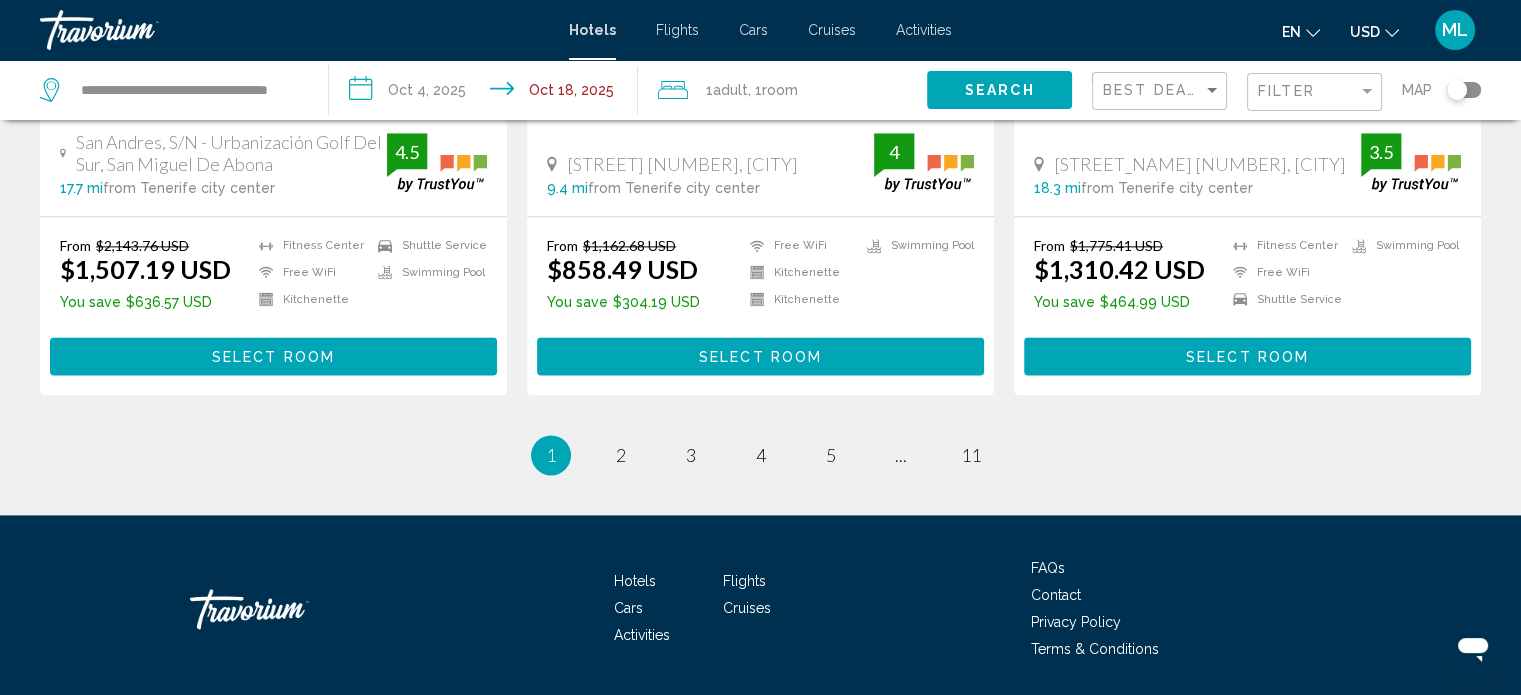 scroll, scrollTop: 2677, scrollLeft: 0, axis: vertical 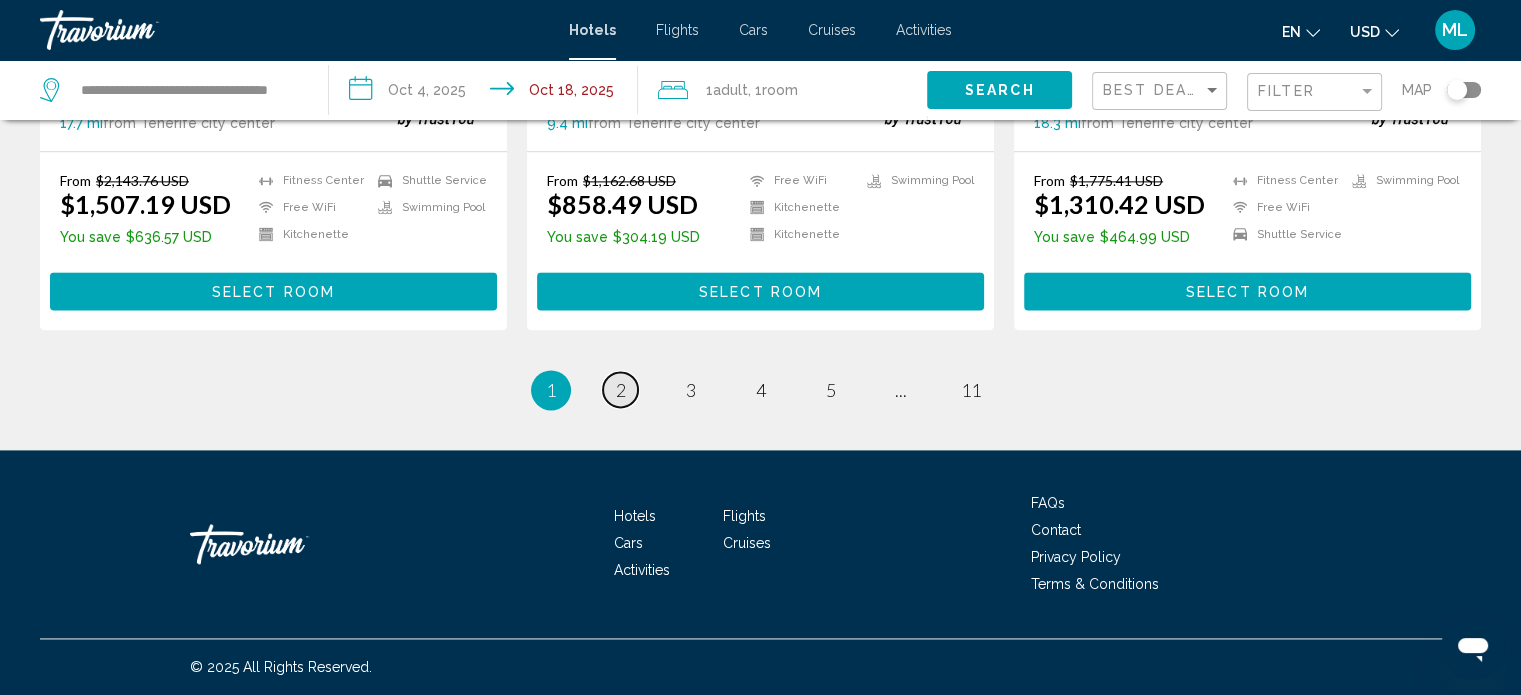 click on "2" at bounding box center [621, 390] 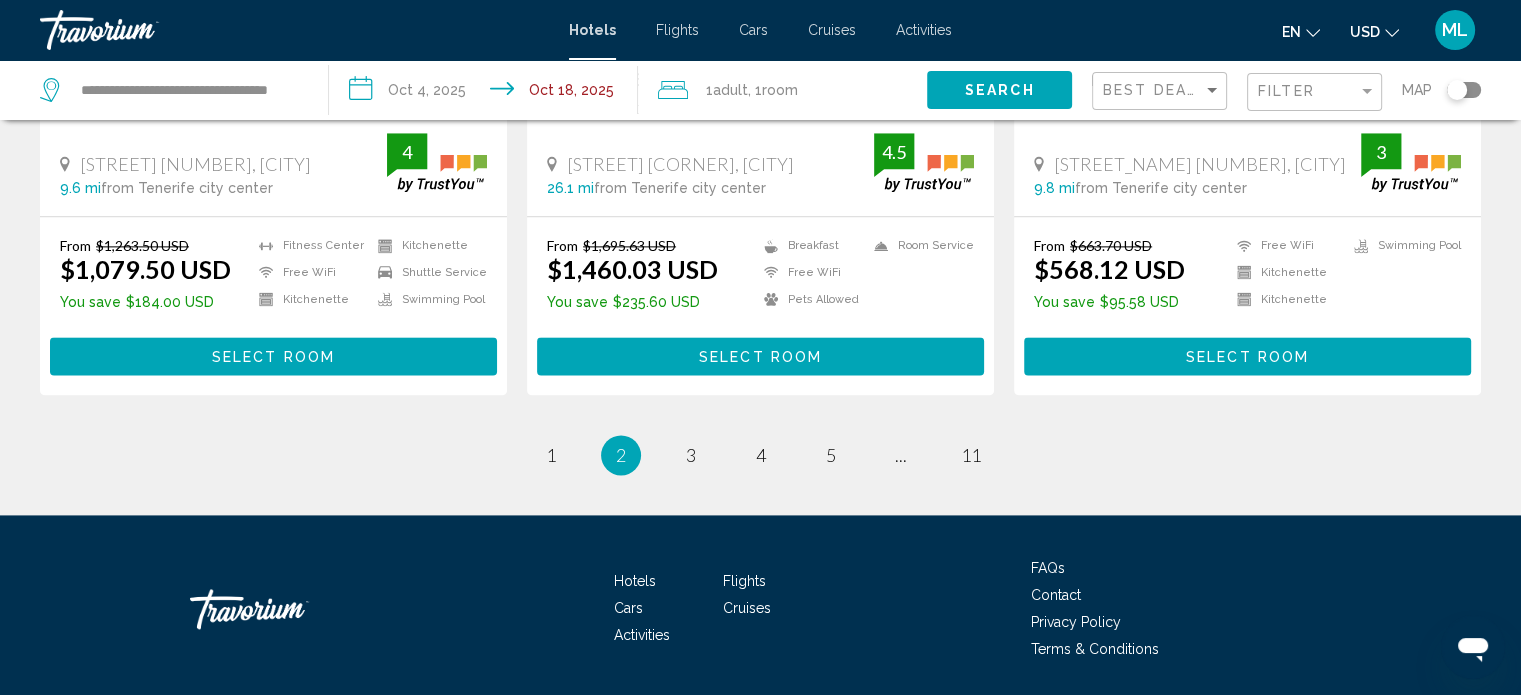 scroll, scrollTop: 2677, scrollLeft: 0, axis: vertical 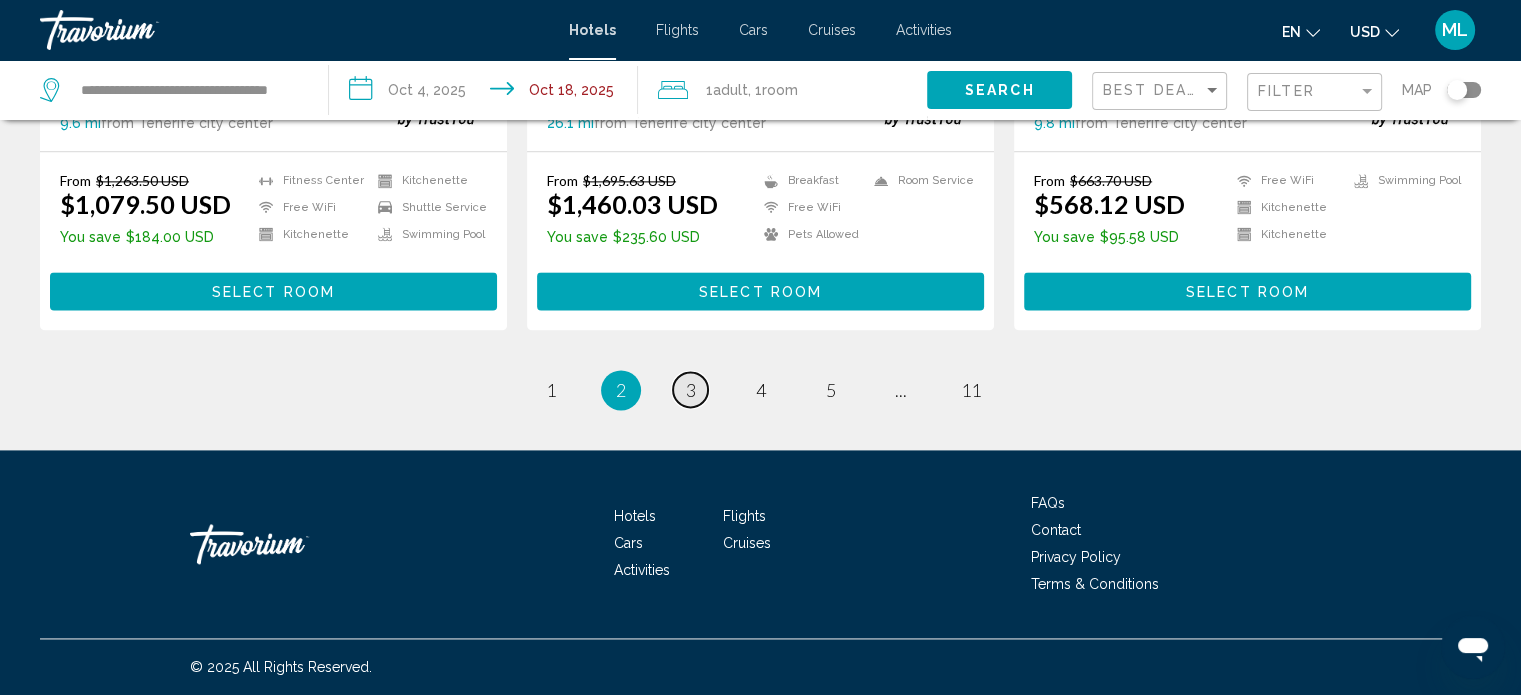 click on "3" at bounding box center [691, 390] 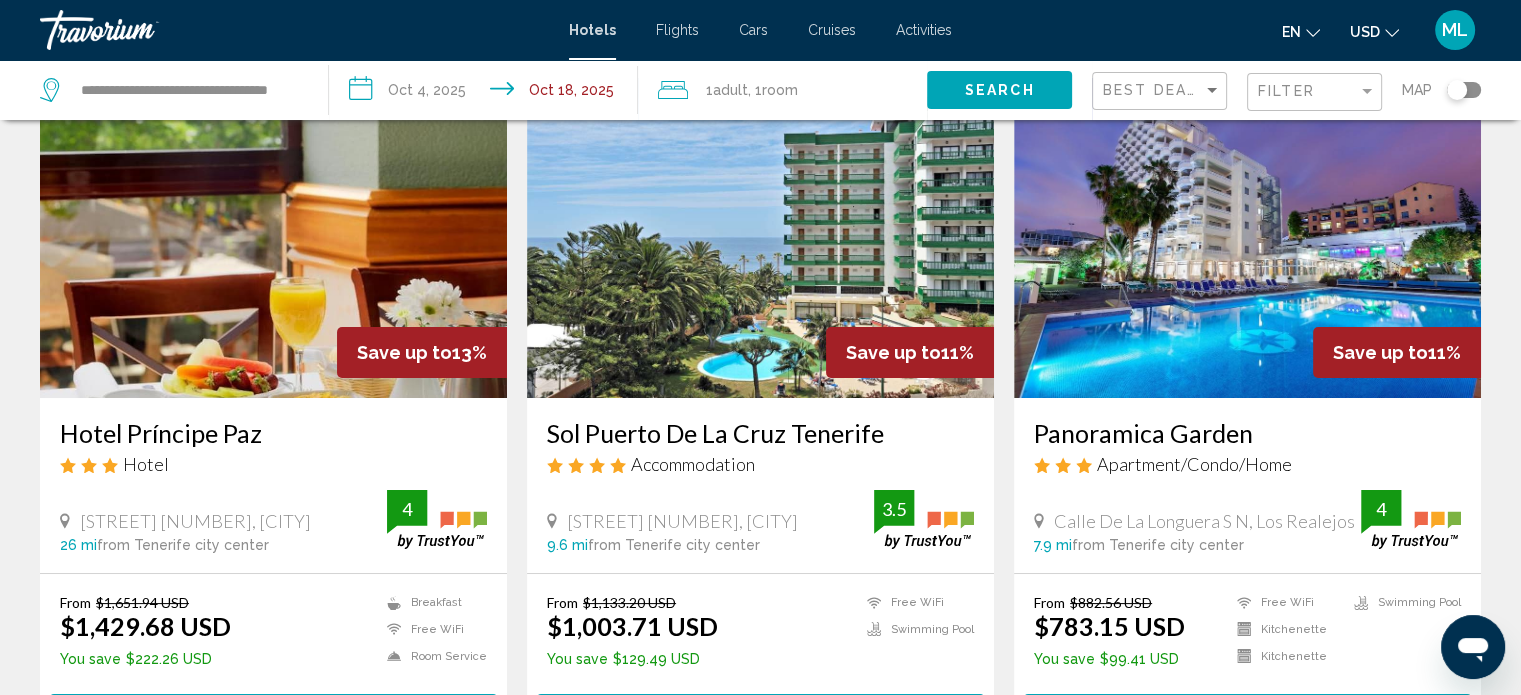 scroll, scrollTop: 0, scrollLeft: 0, axis: both 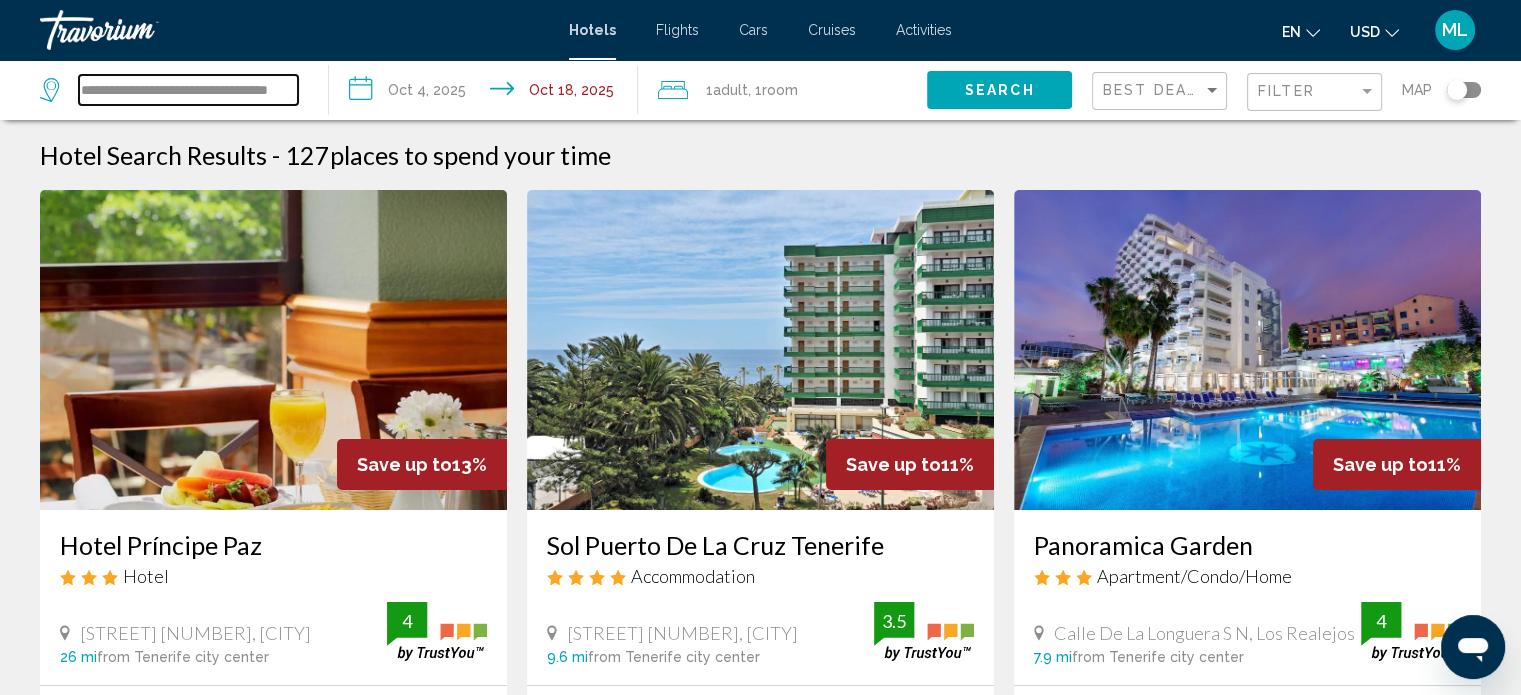 click on "**********" at bounding box center [188, 90] 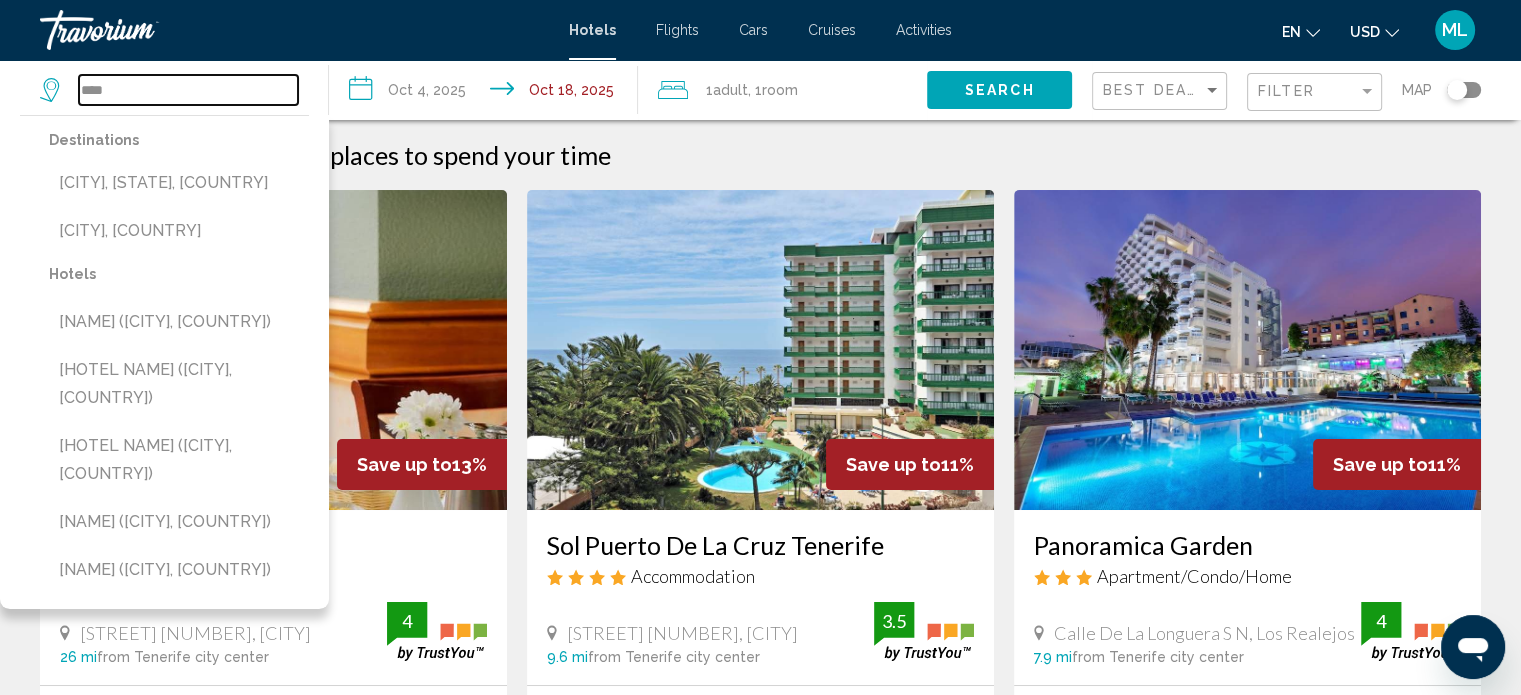 click on "****" at bounding box center [188, 90] 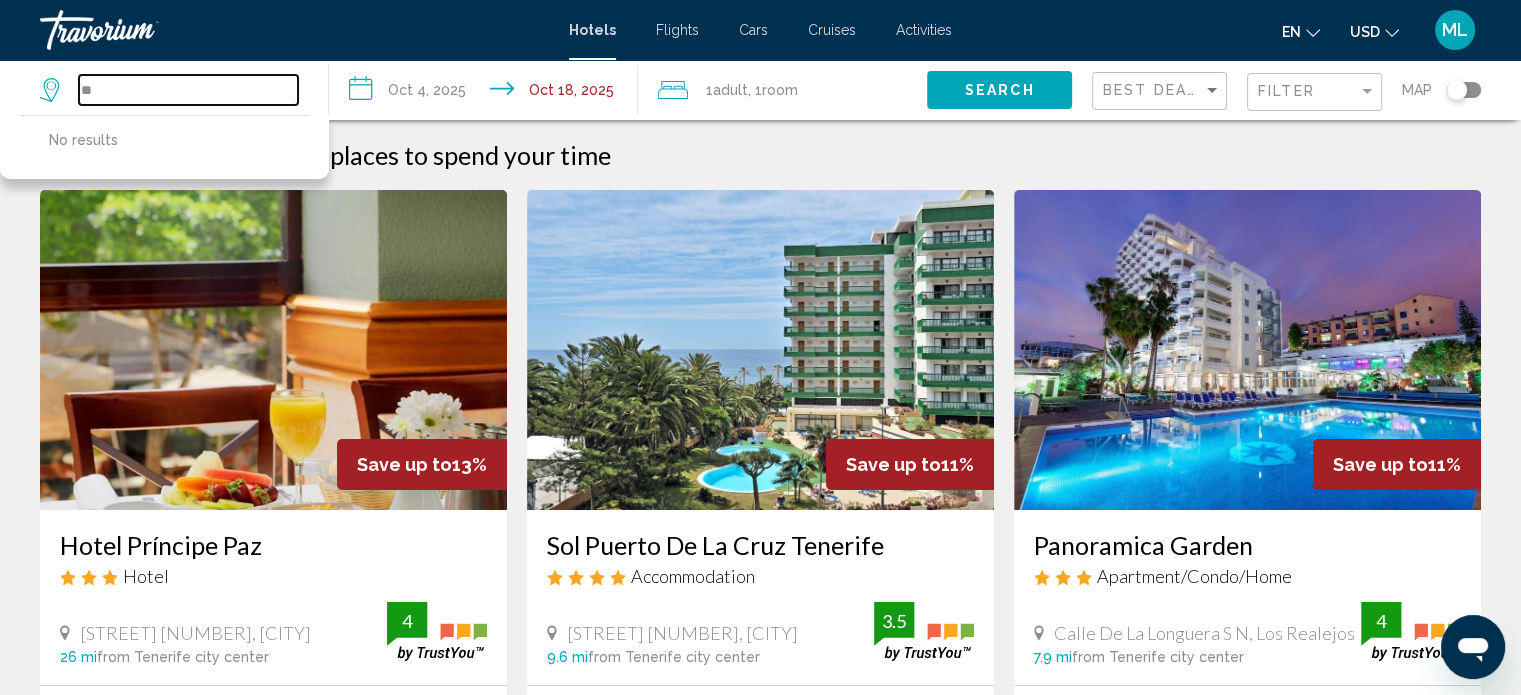 type on "*" 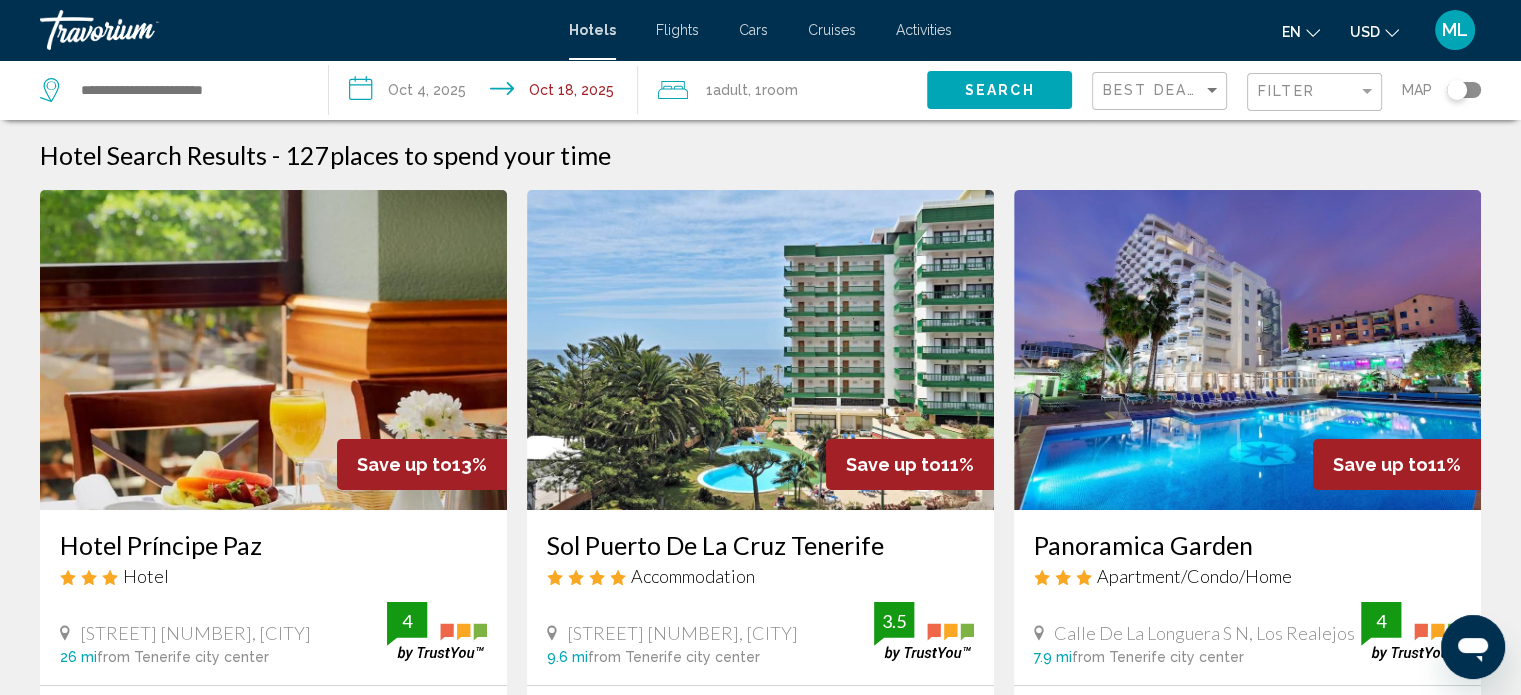 click 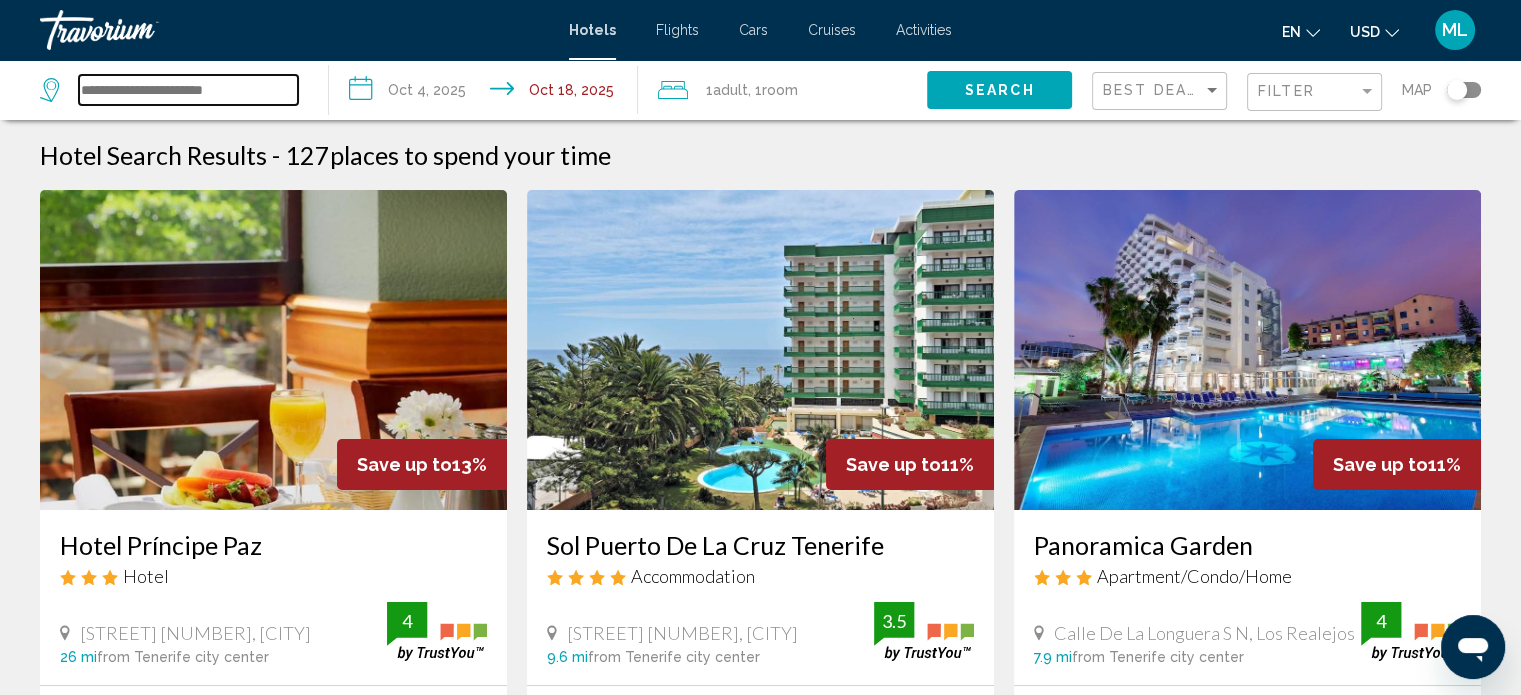 click at bounding box center (188, 90) 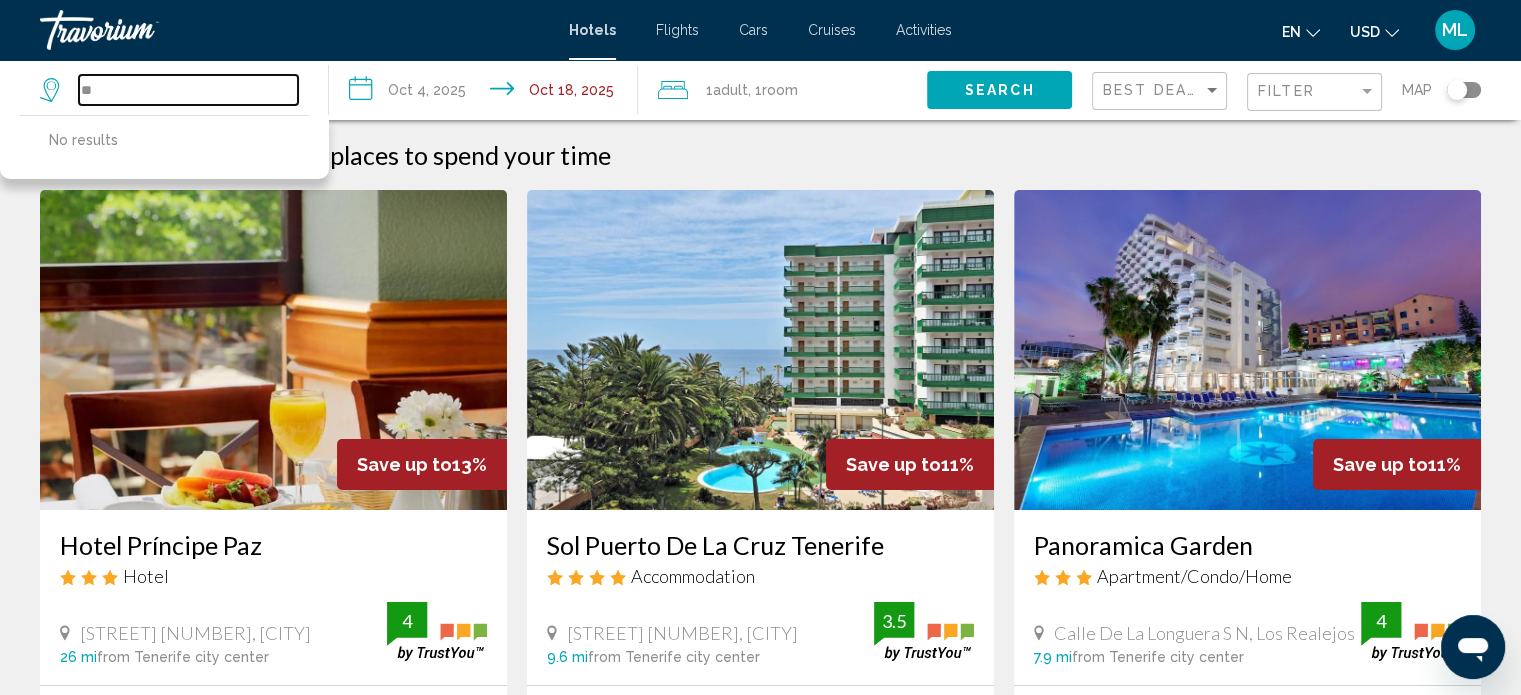 type on "*" 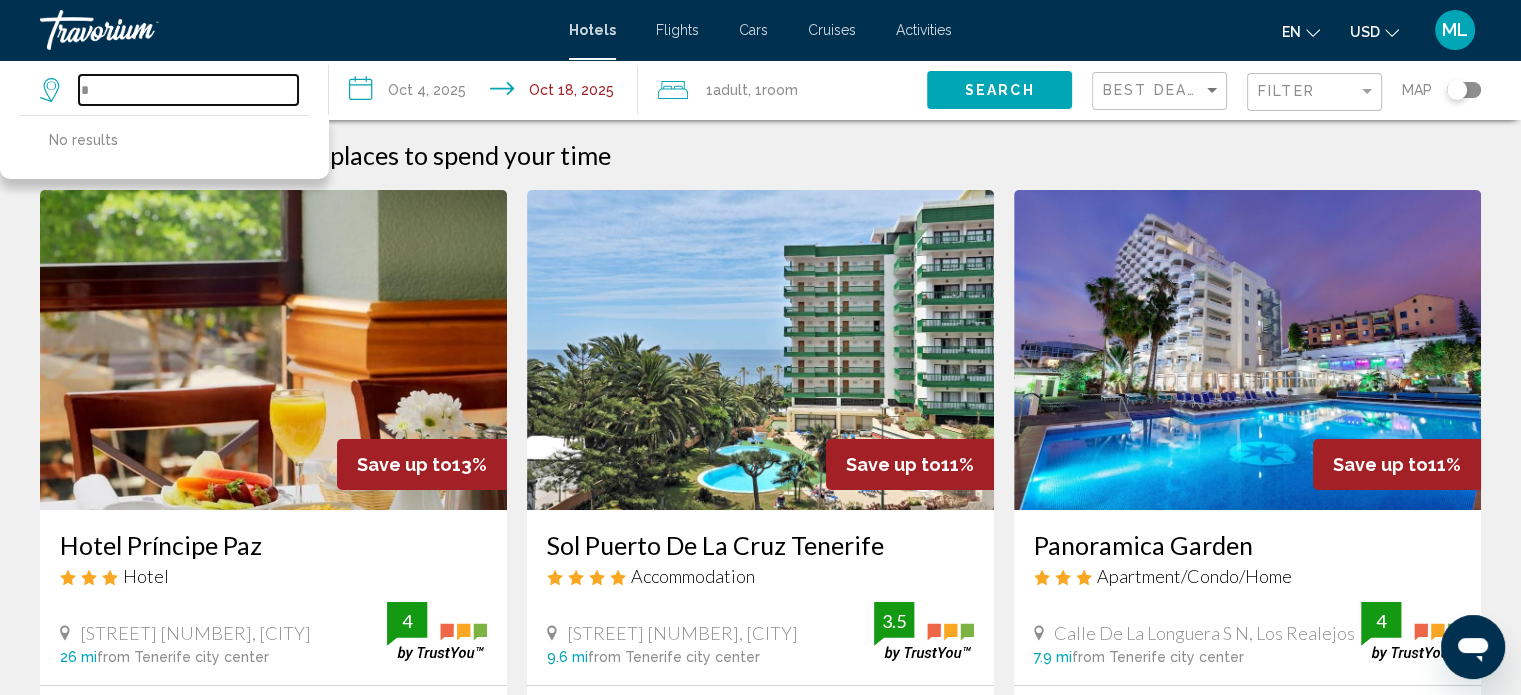 type 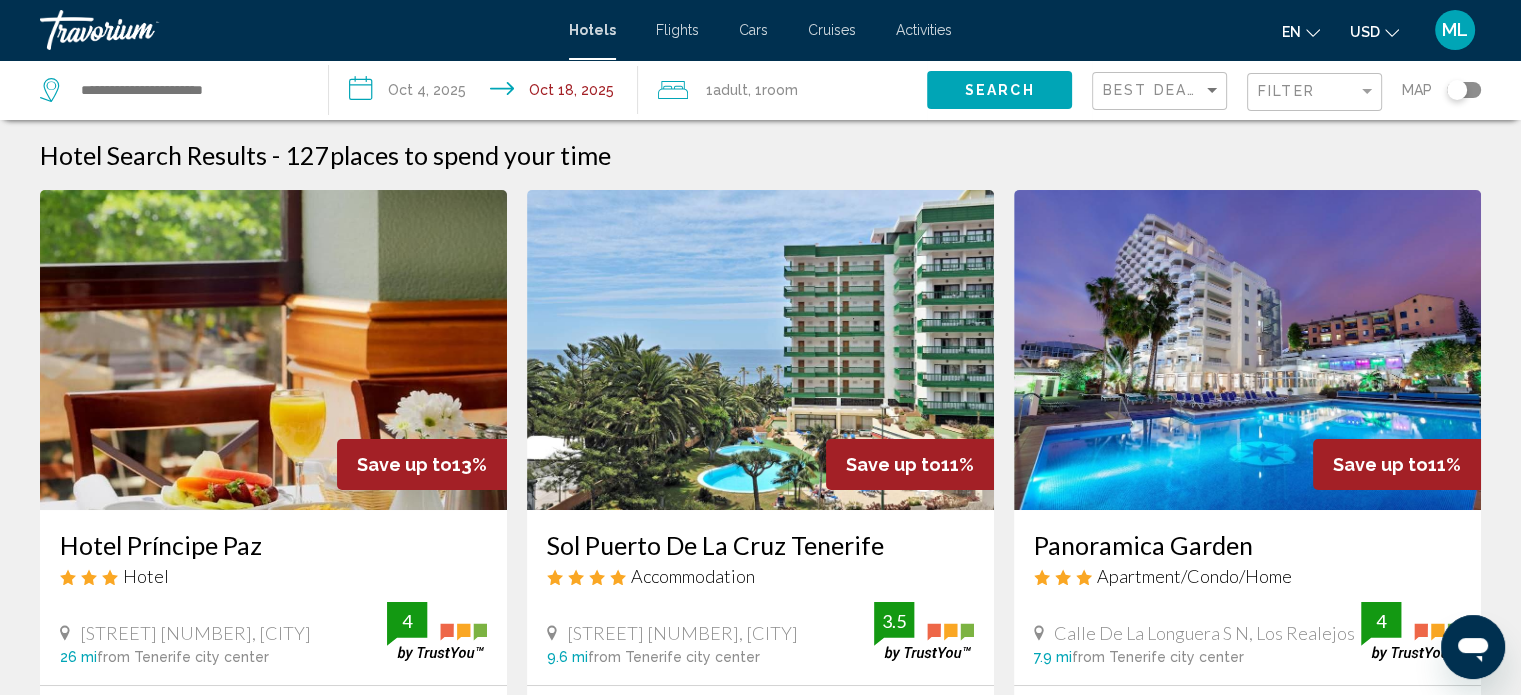 click at bounding box center [140, 30] 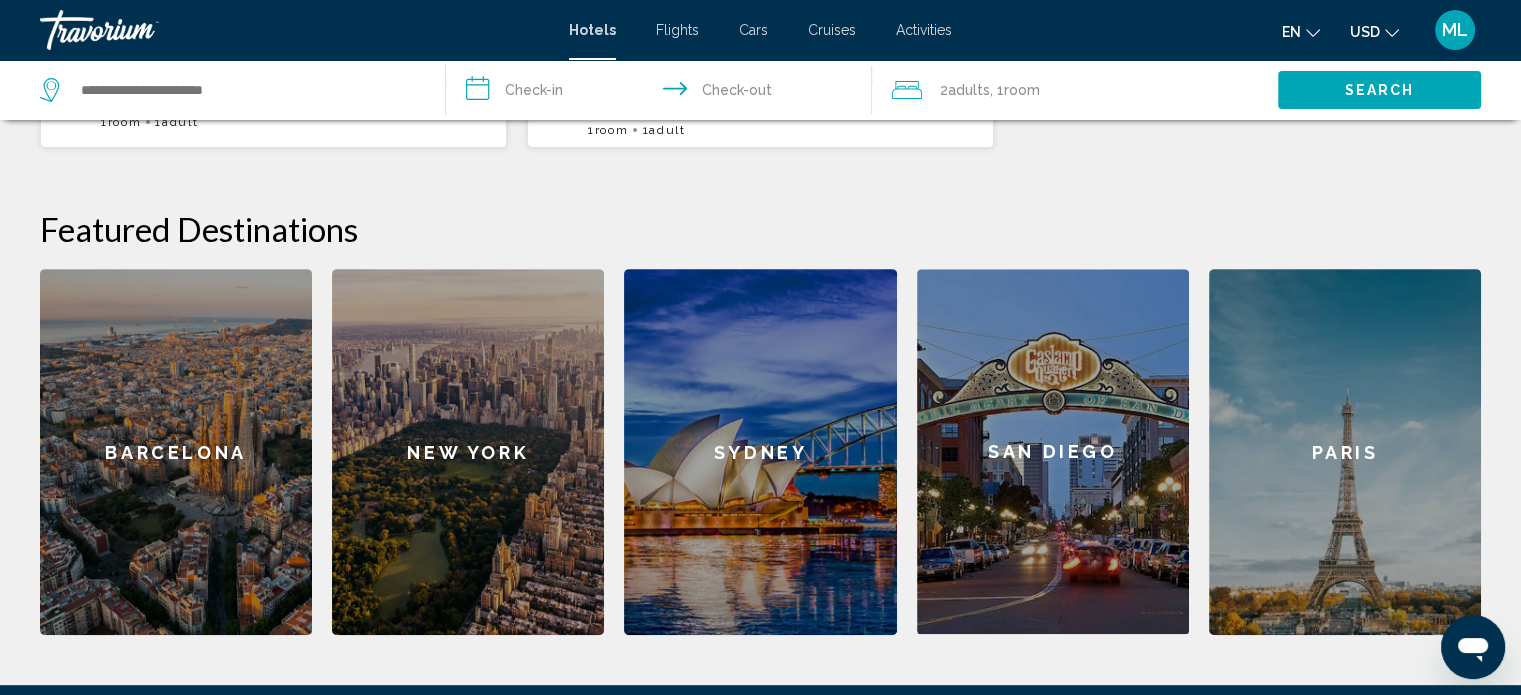 scroll, scrollTop: 930, scrollLeft: 0, axis: vertical 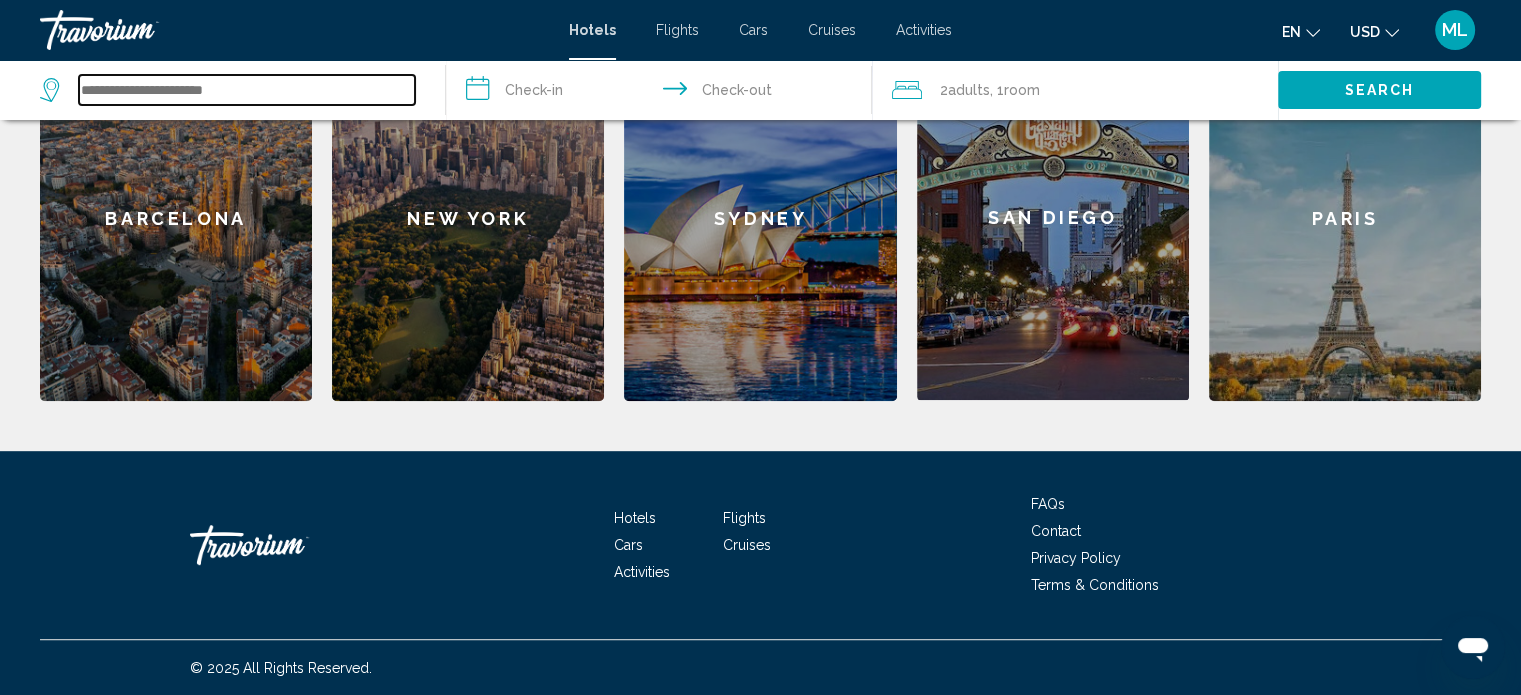 click at bounding box center [247, 90] 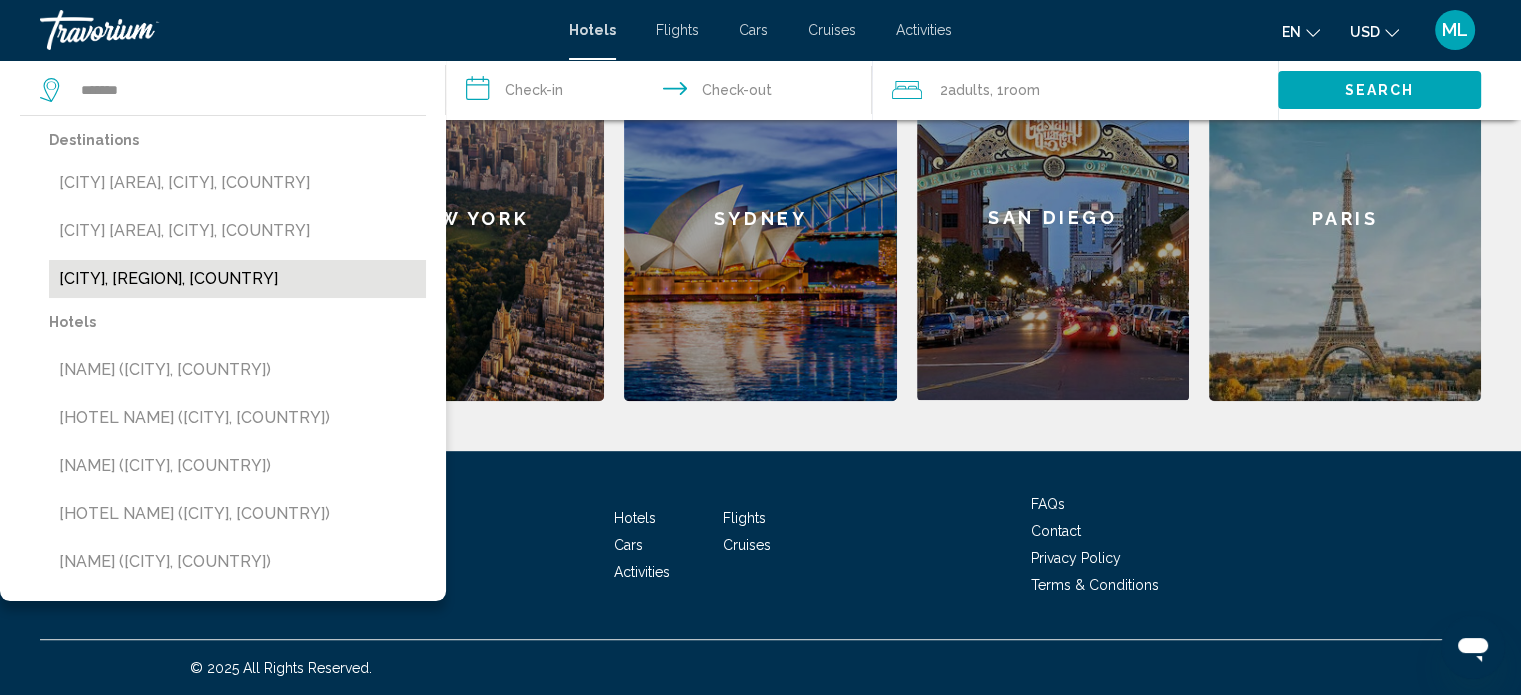 click on "[CITY], [REGION], [COUNTRY]" at bounding box center (237, 279) 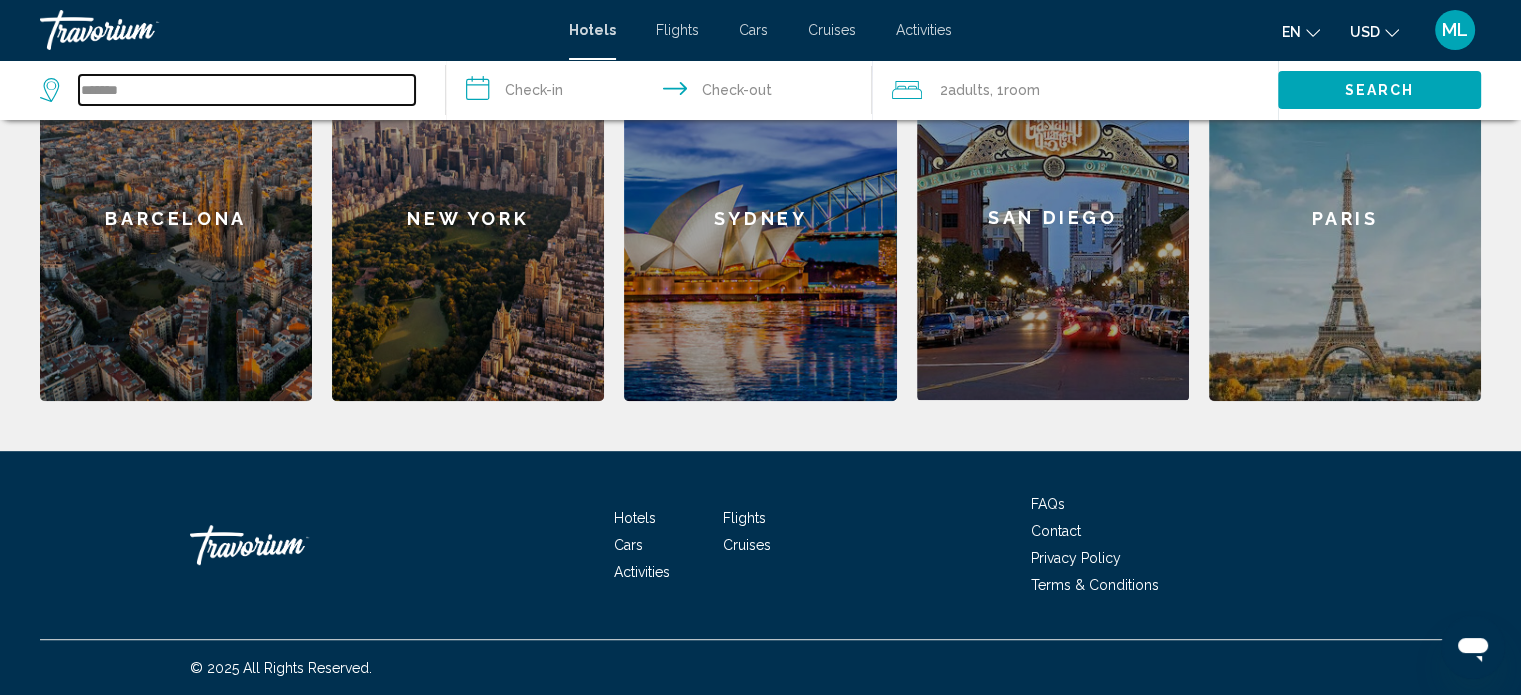 type on "**********" 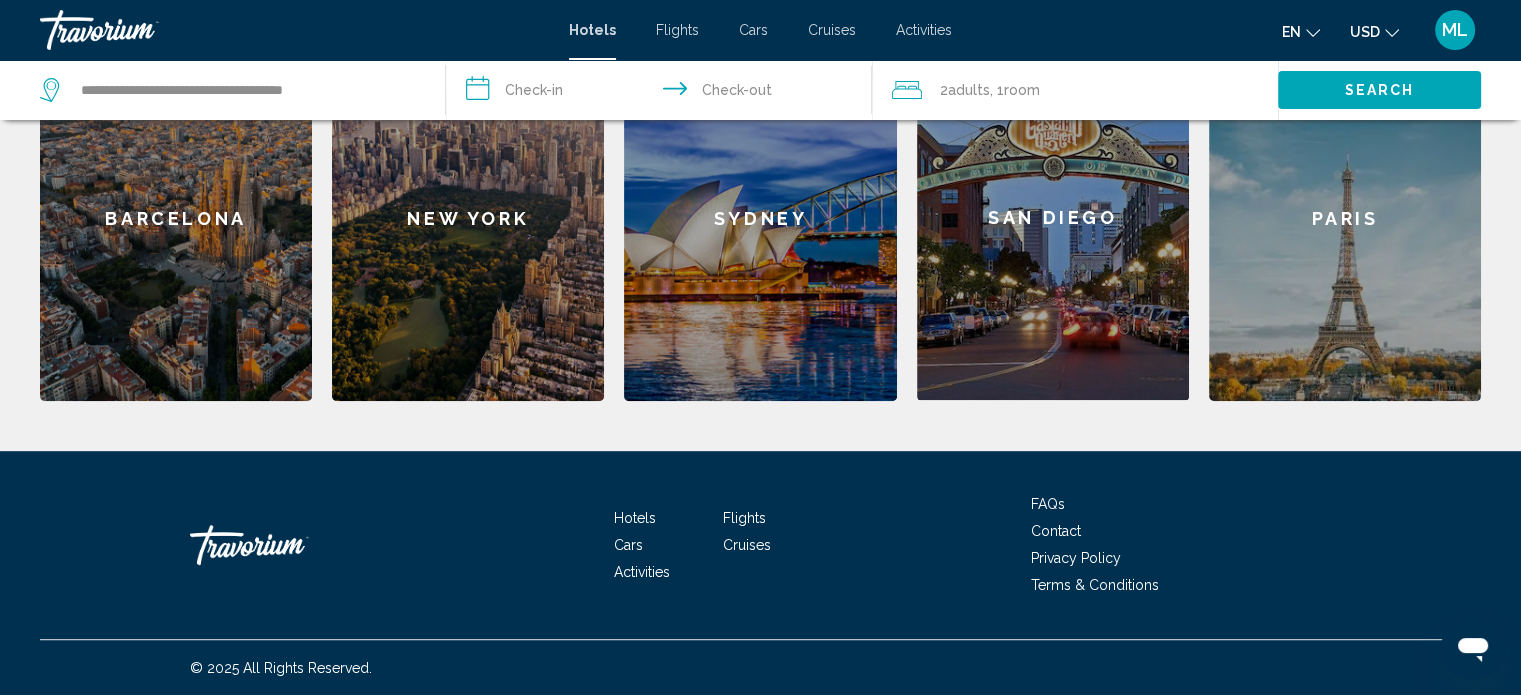 click on "**********" at bounding box center [663, 93] 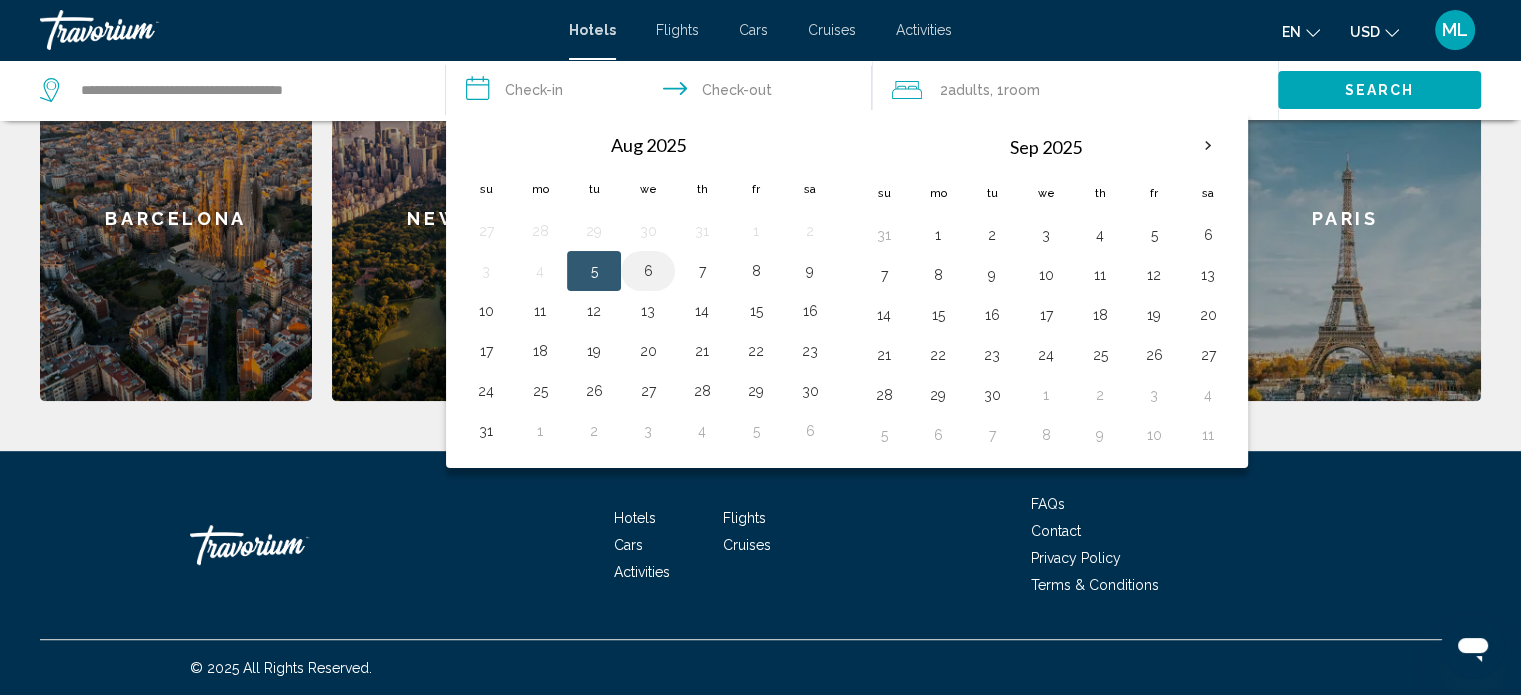 click on "6" at bounding box center [648, 271] 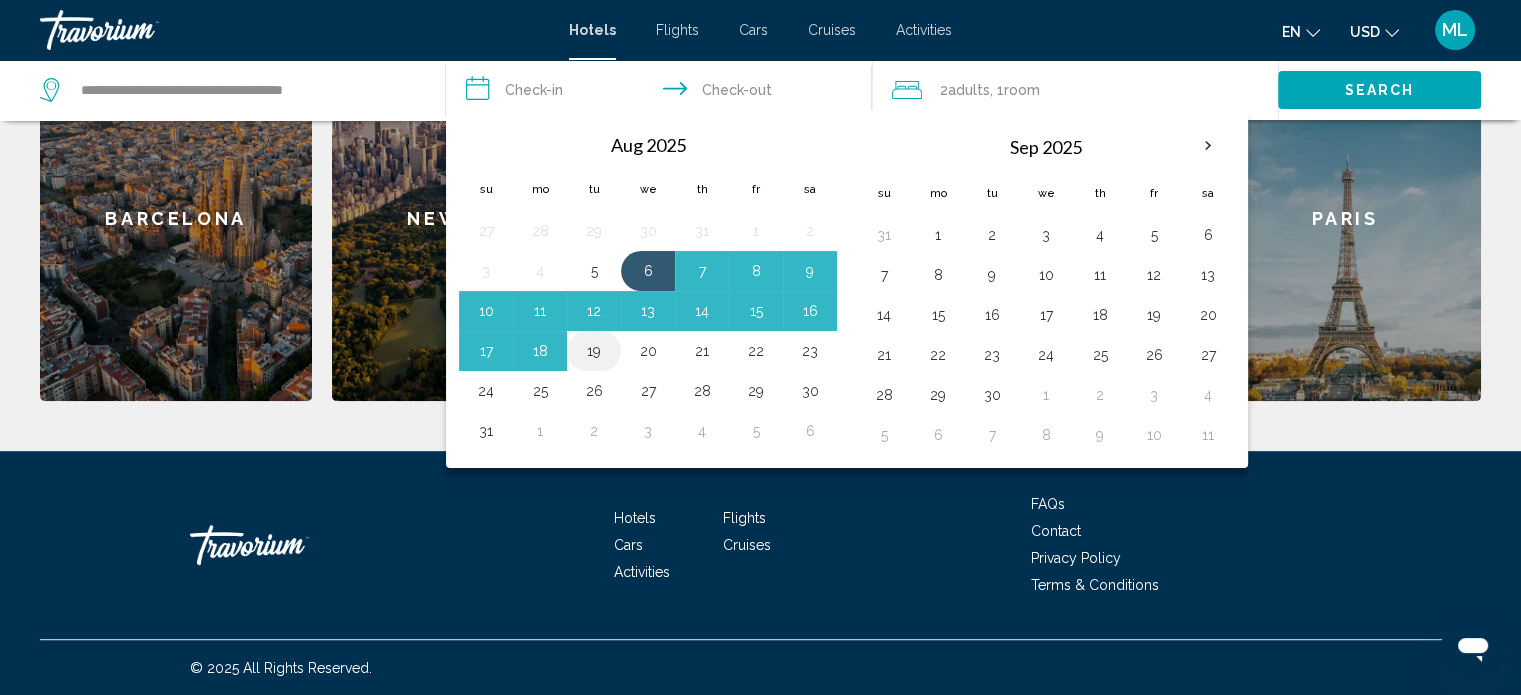 click on "19" at bounding box center [594, 351] 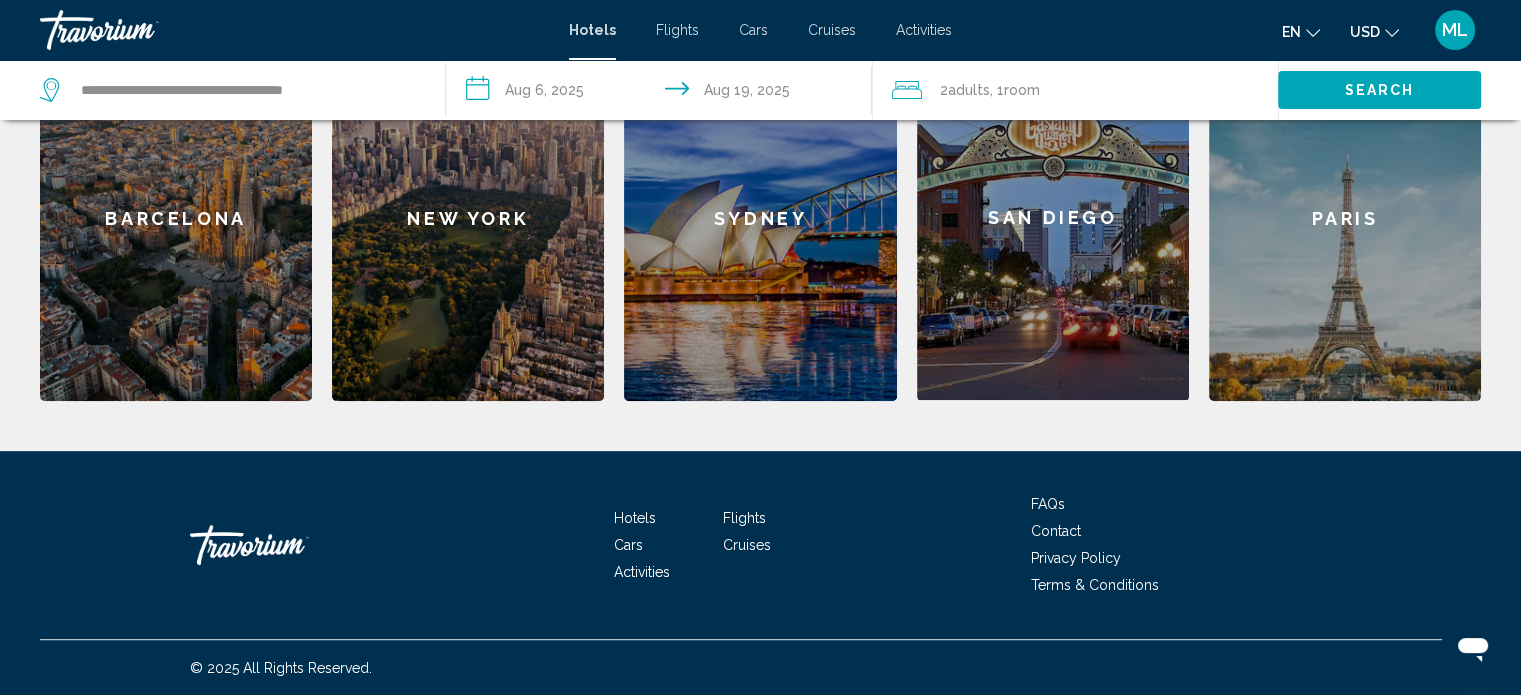 click on "2  Adult Adults , 1  Room rooms" 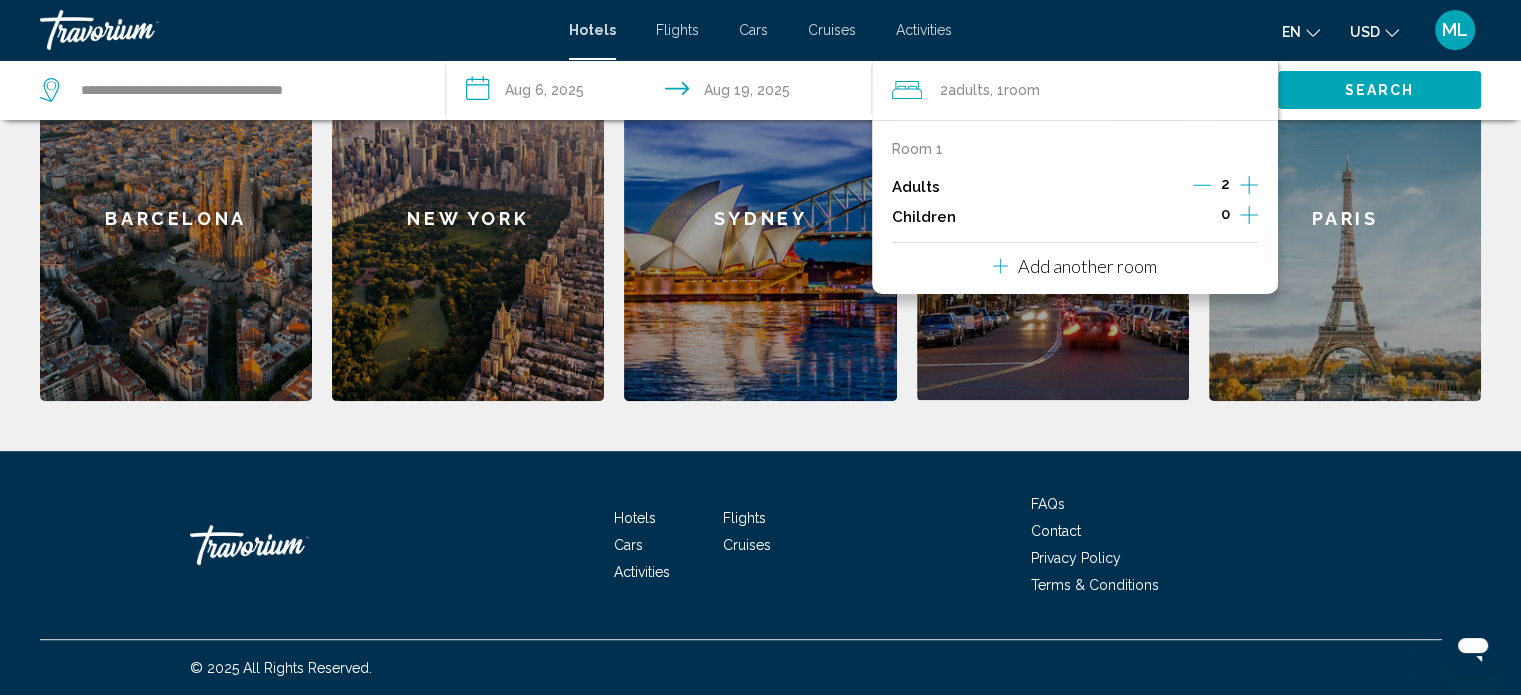 click 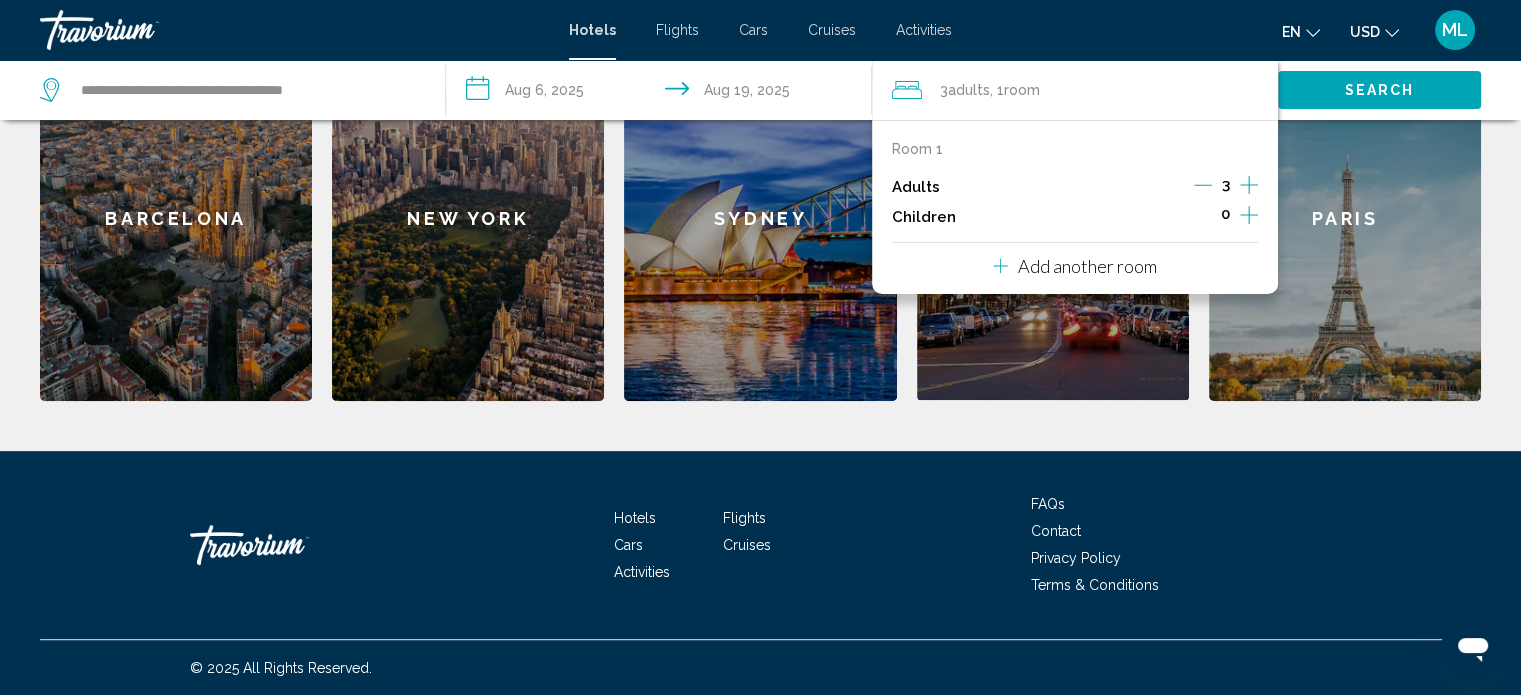 click 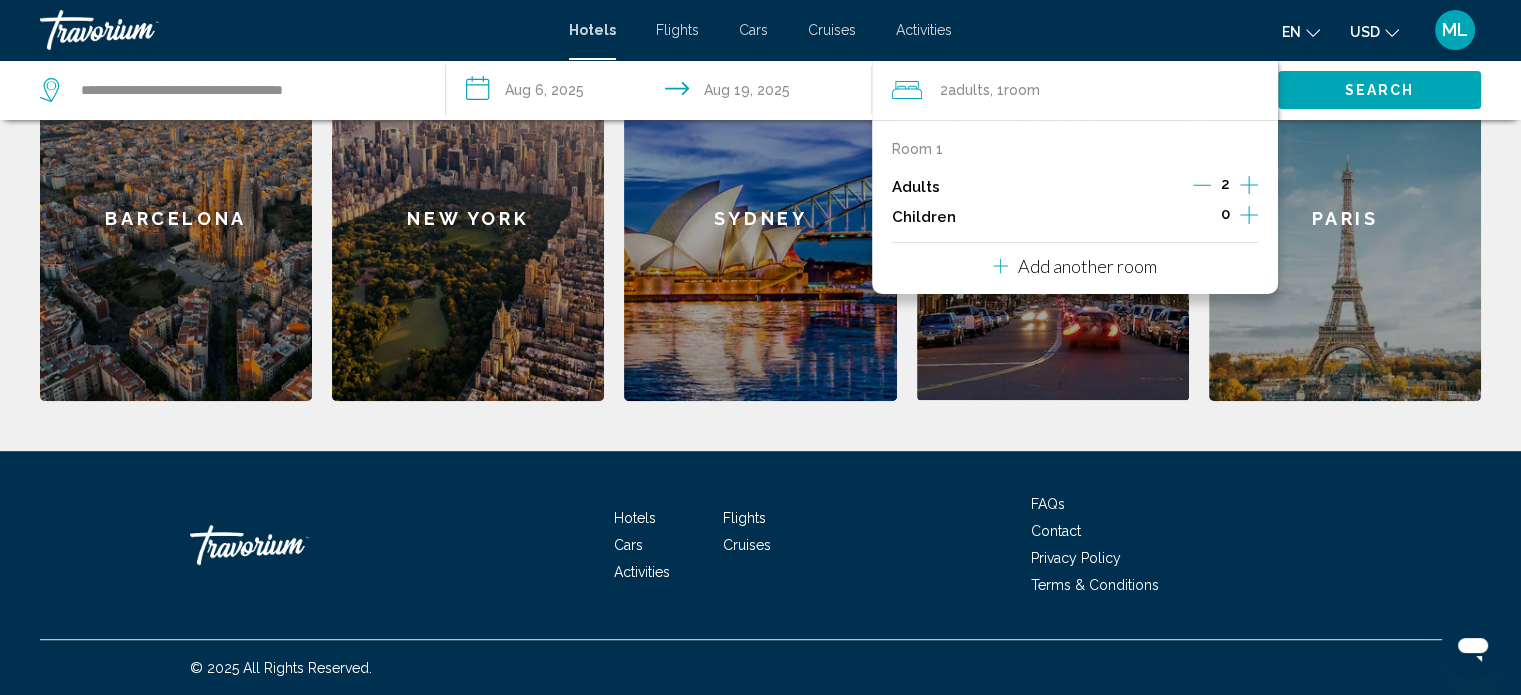 click 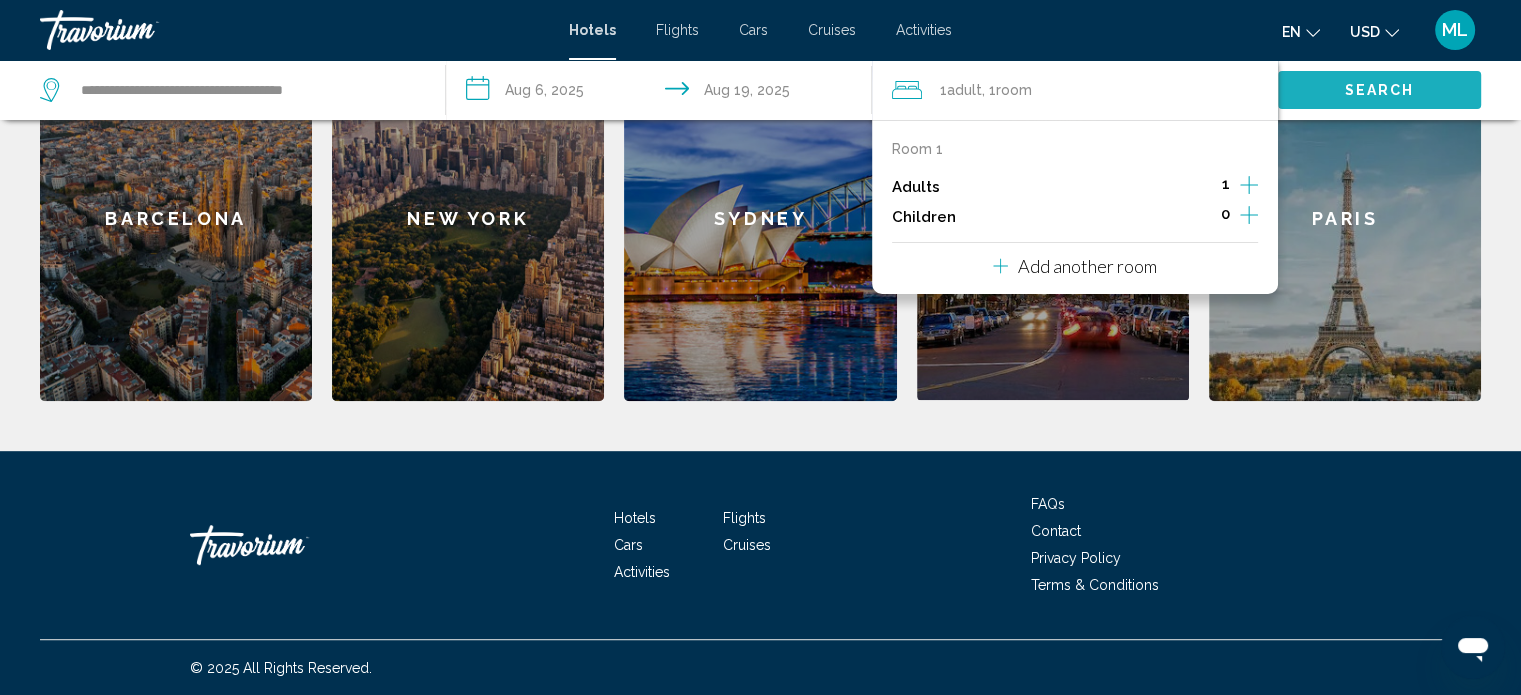 click on "Search" at bounding box center [1379, 89] 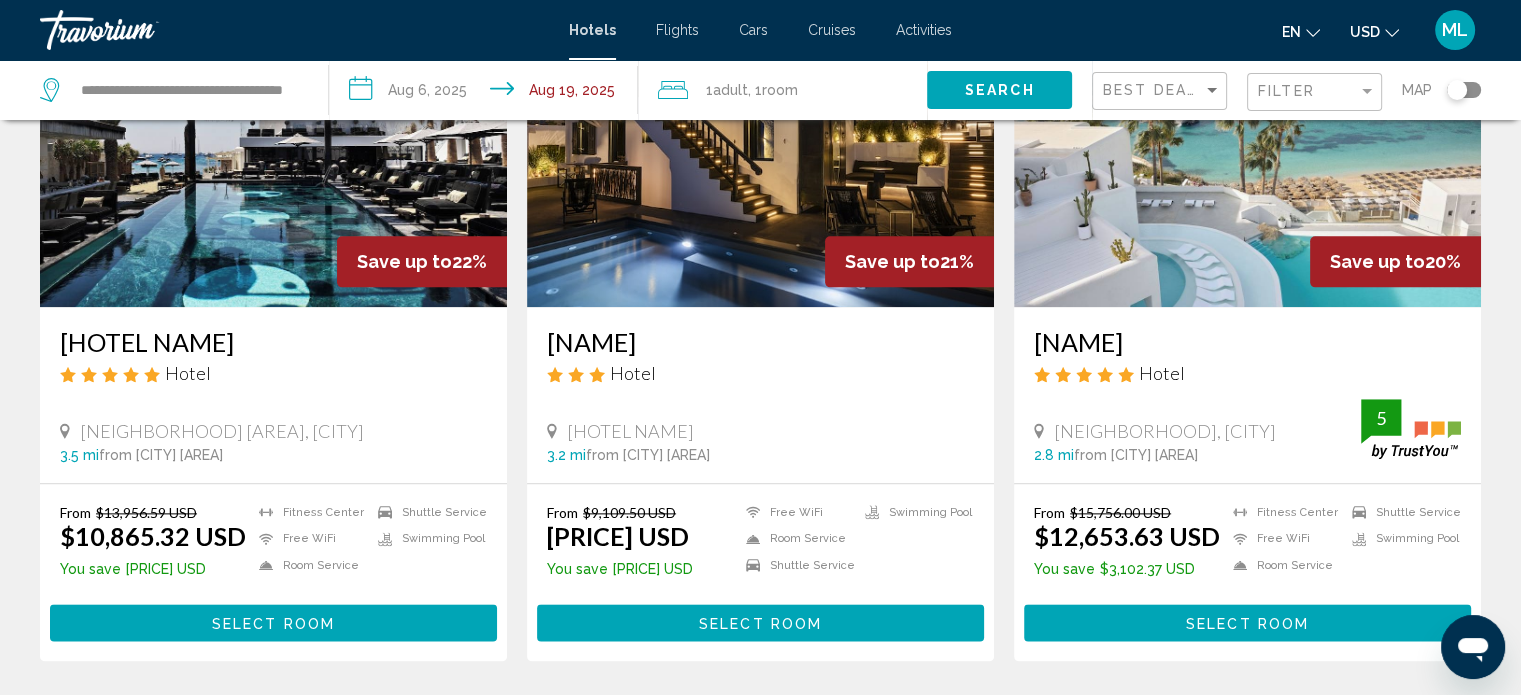 scroll, scrollTop: 2721, scrollLeft: 0, axis: vertical 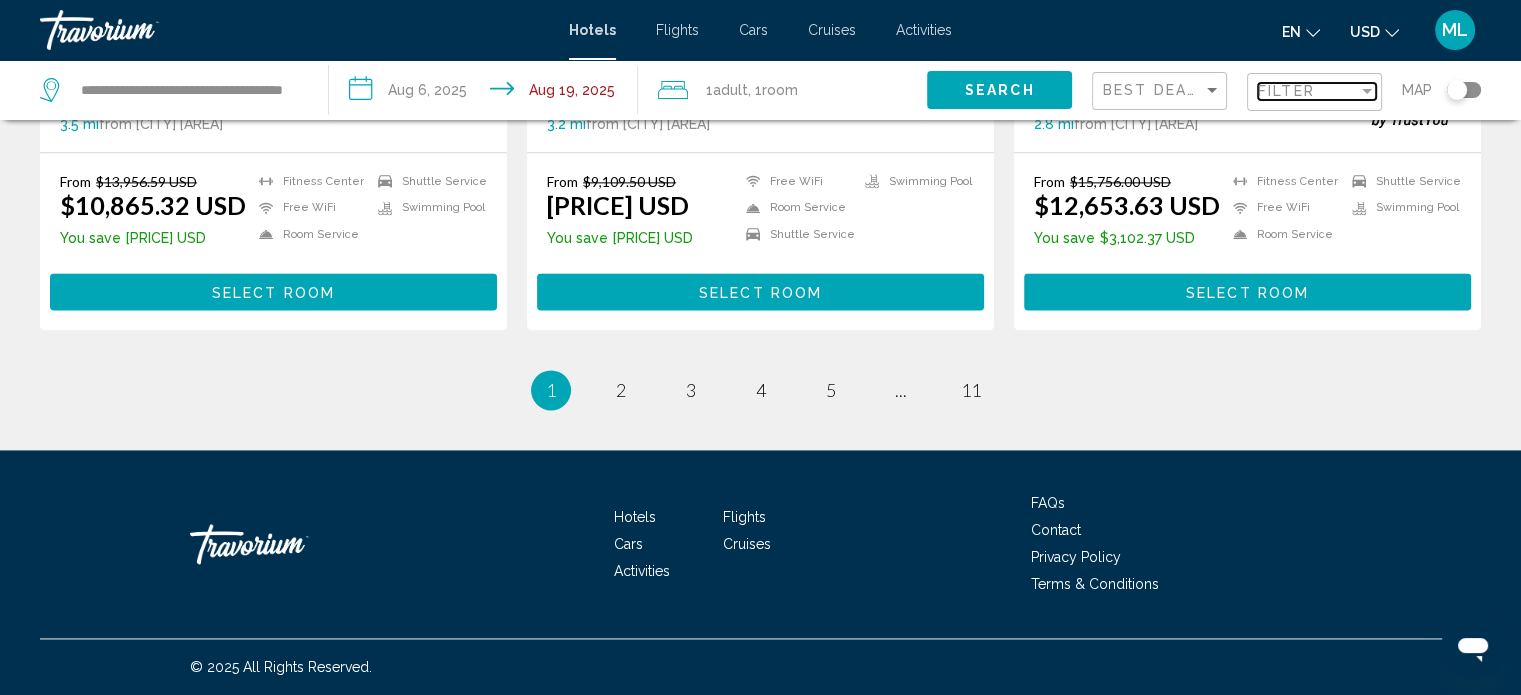 click on "Filter" at bounding box center (1286, 91) 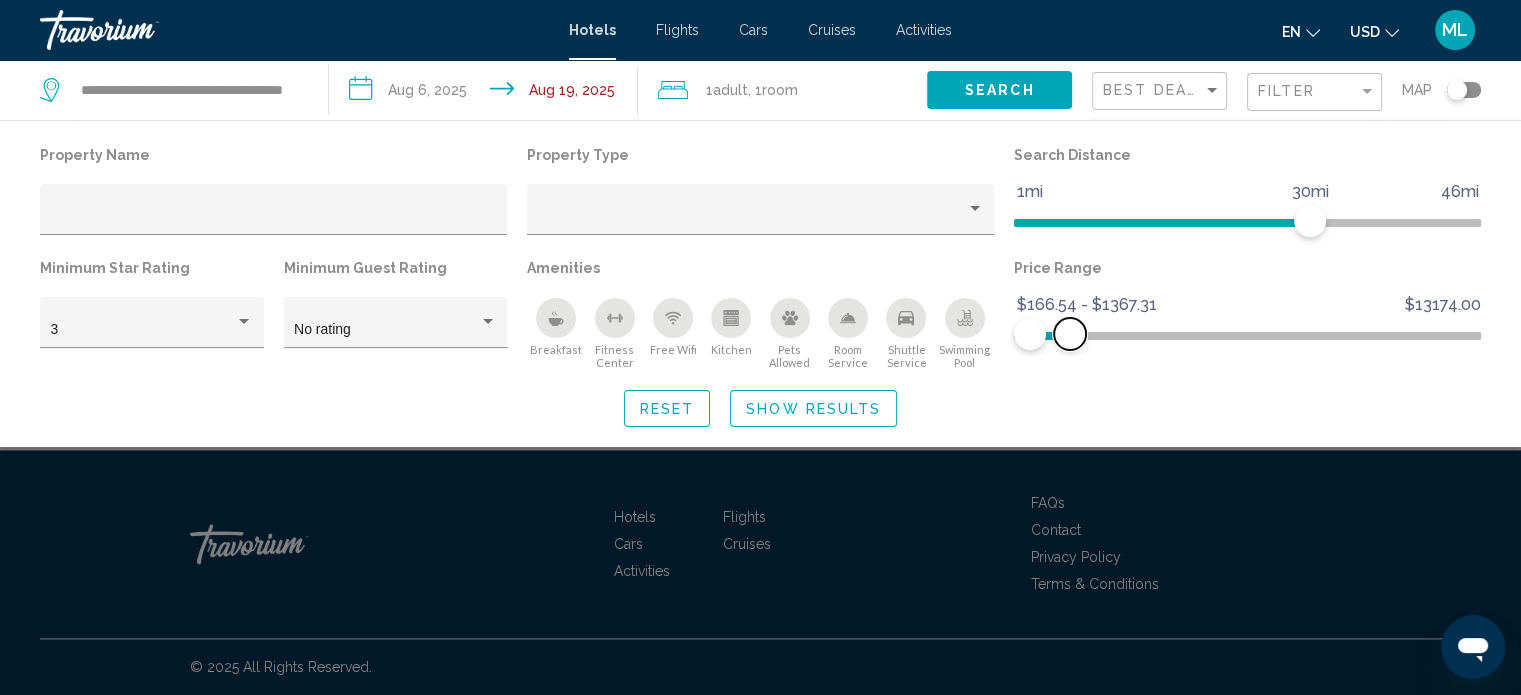 drag, startPoint x: 1462, startPoint y: 344, endPoint x: 1070, endPoint y: 337, distance: 392.0625 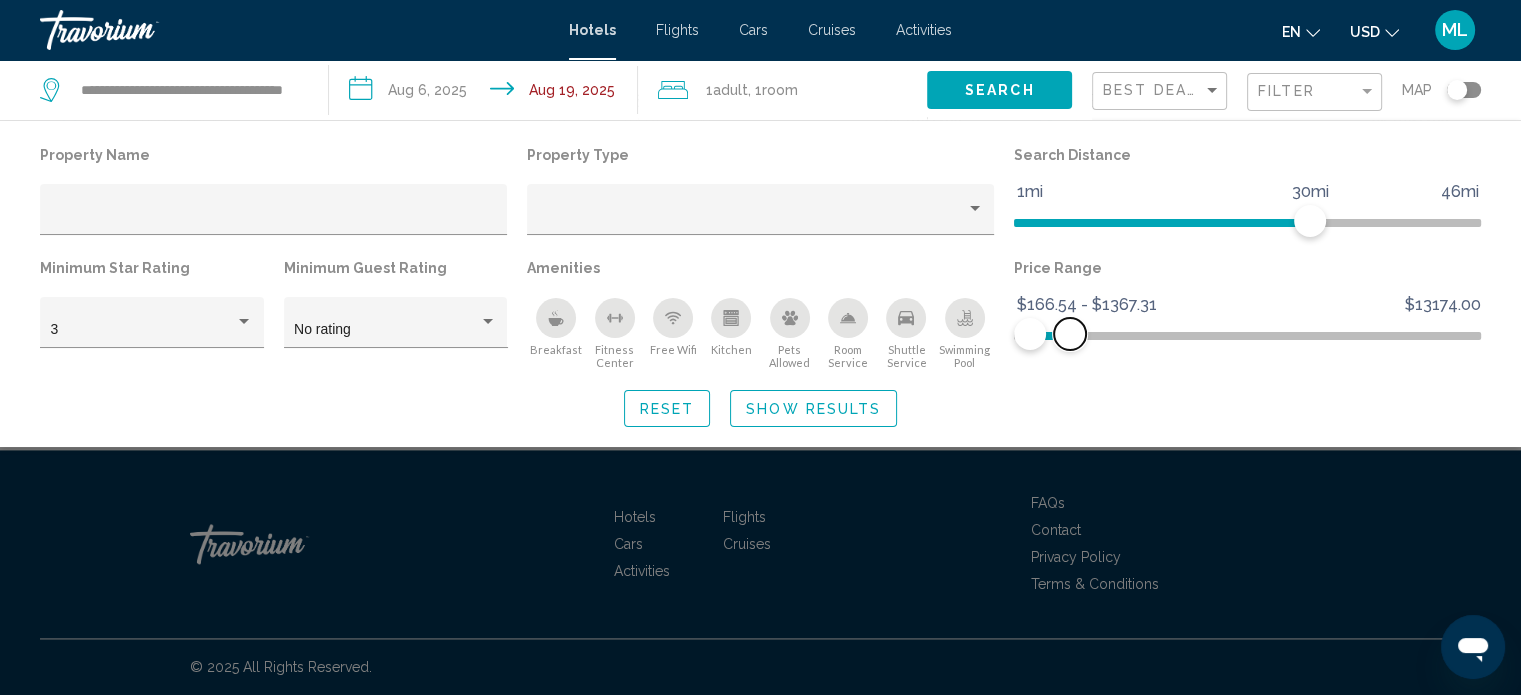 scroll, scrollTop: 1977, scrollLeft: 0, axis: vertical 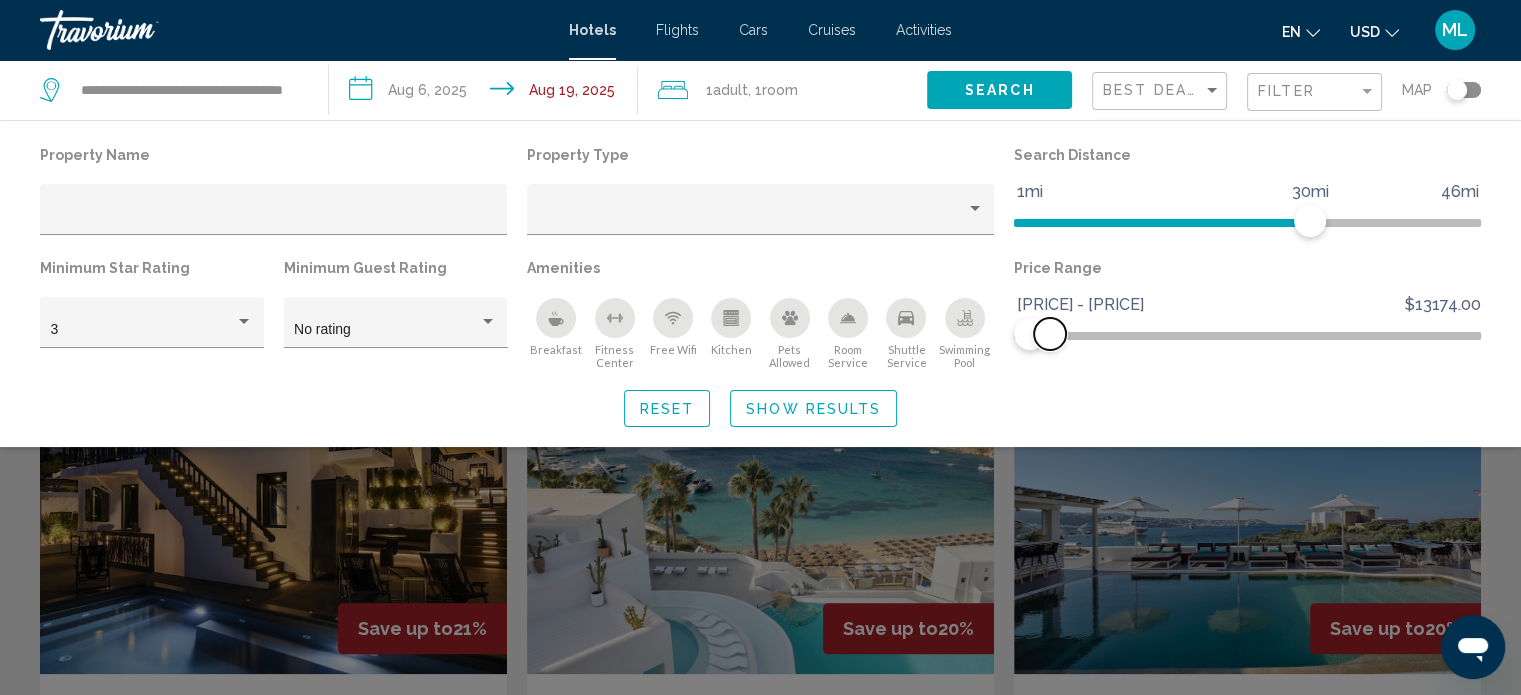 drag, startPoint x: 1070, startPoint y: 337, endPoint x: 1046, endPoint y: 337, distance: 24 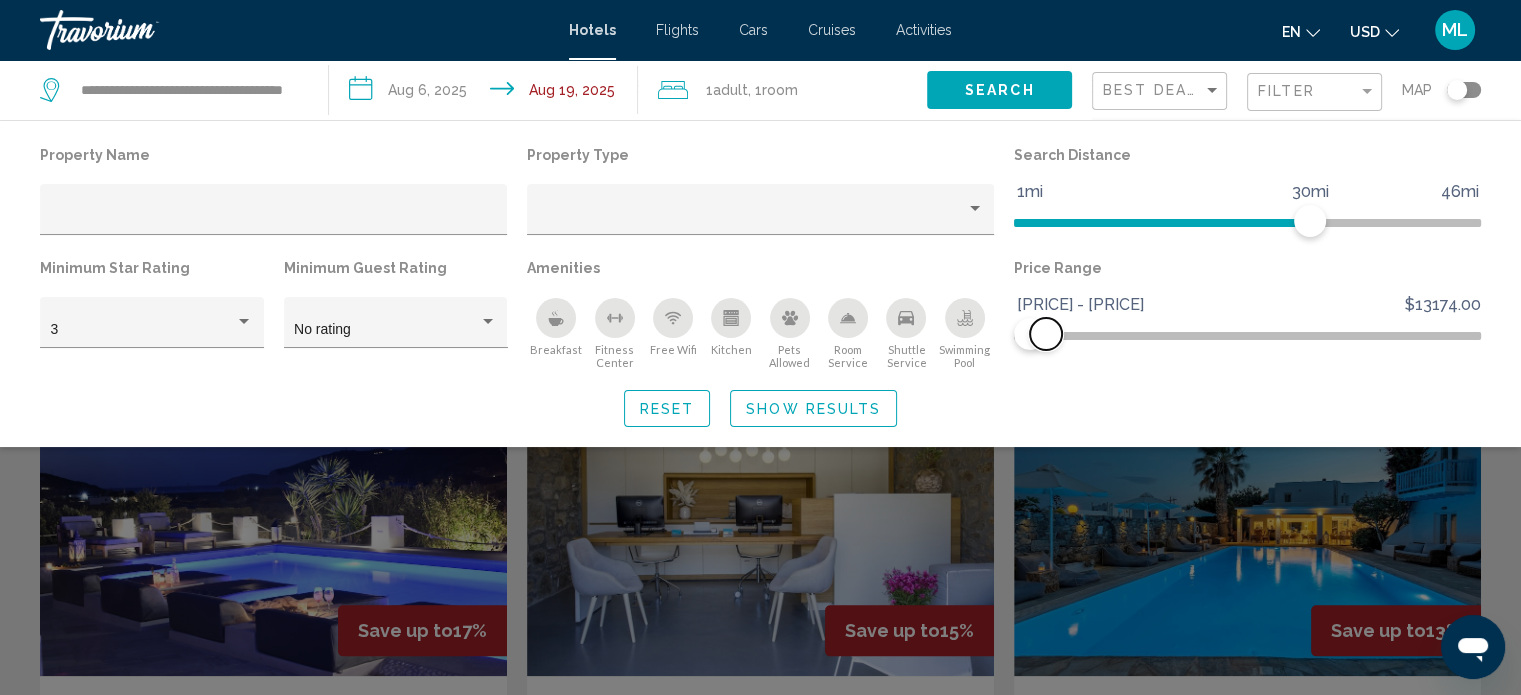 scroll, scrollTop: 1255, scrollLeft: 0, axis: vertical 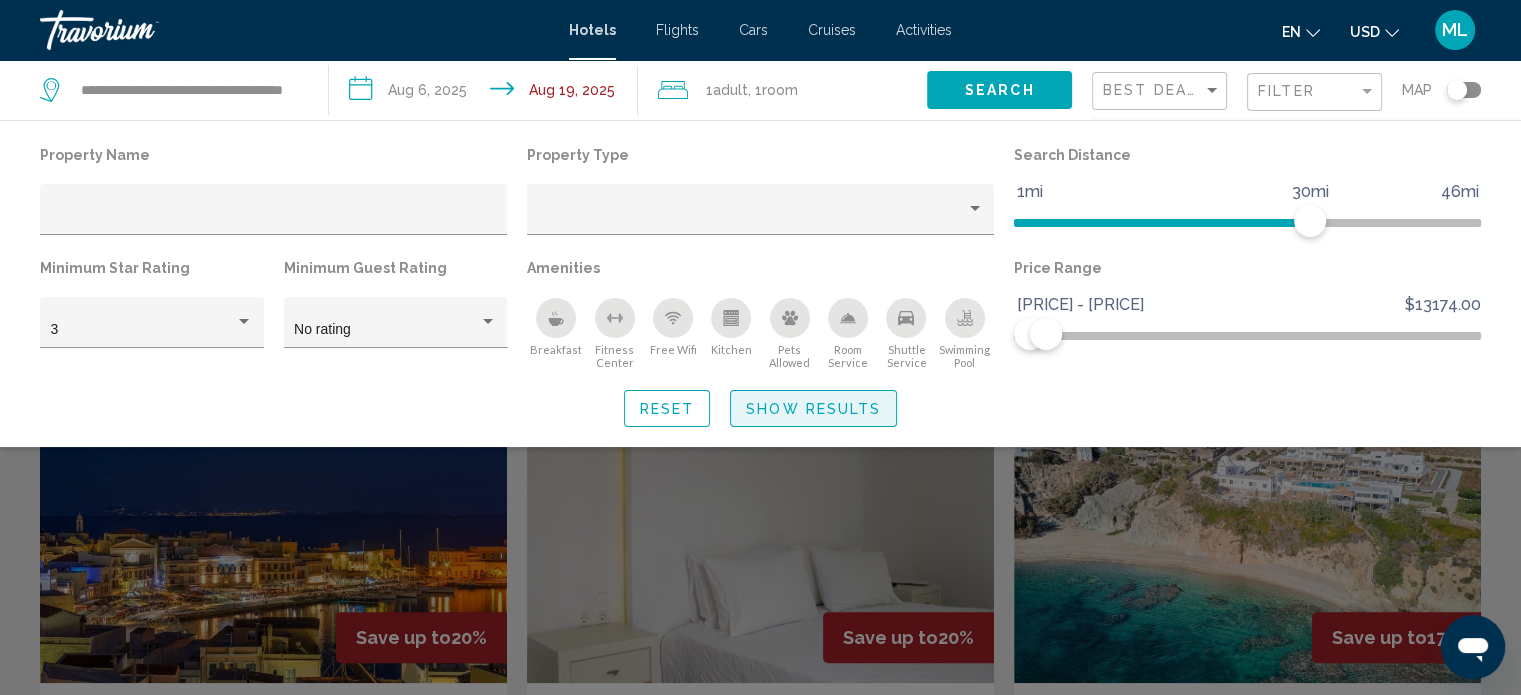 click on "Show Results" 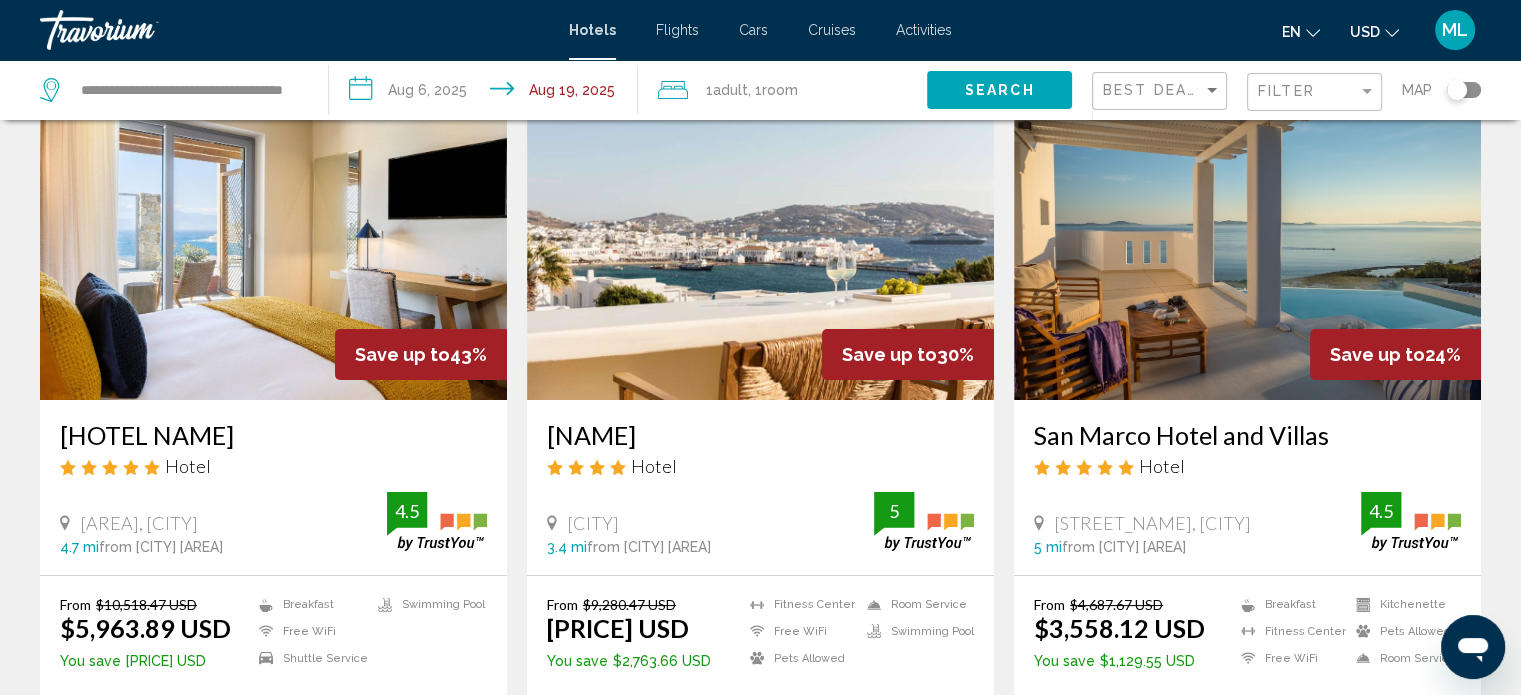 scroll, scrollTop: 0, scrollLeft: 0, axis: both 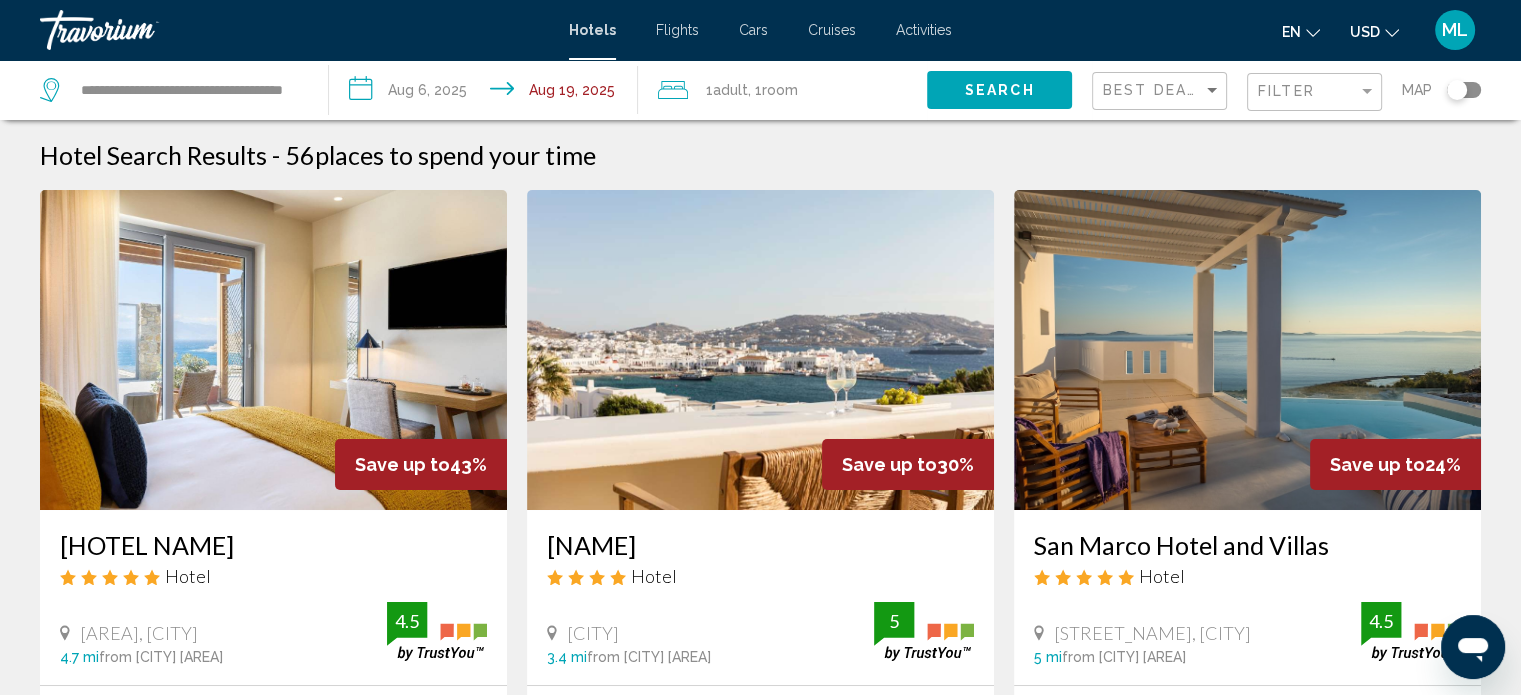click on "**********" at bounding box center (487, 93) 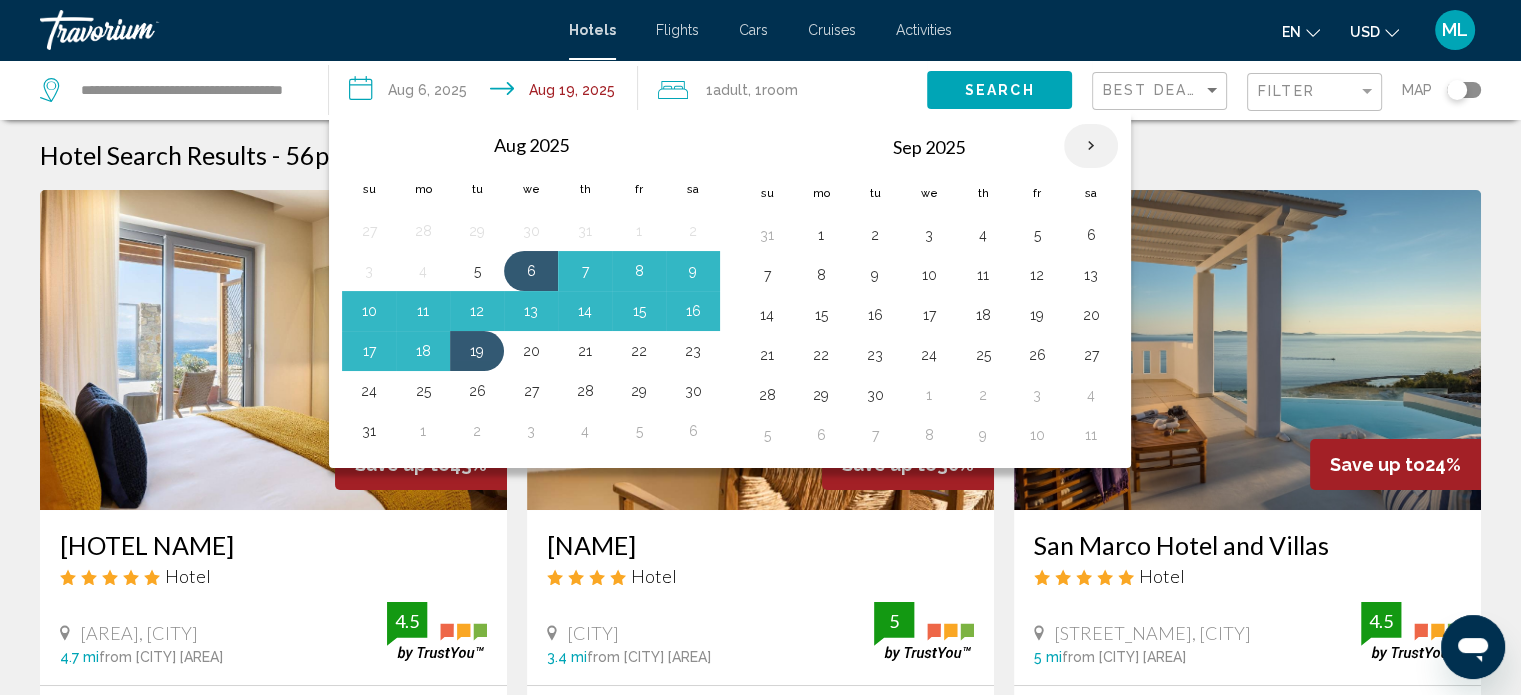 click at bounding box center [1091, 146] 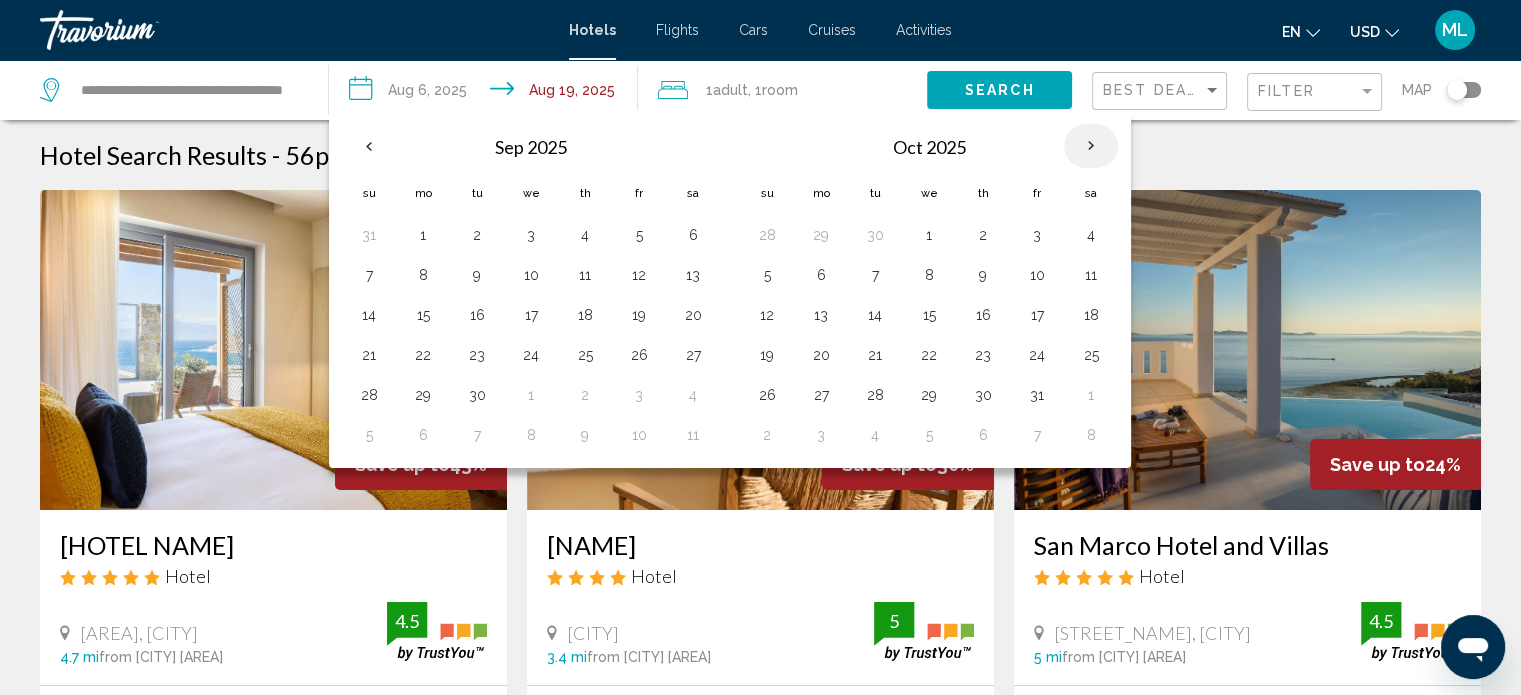 click at bounding box center [1091, 146] 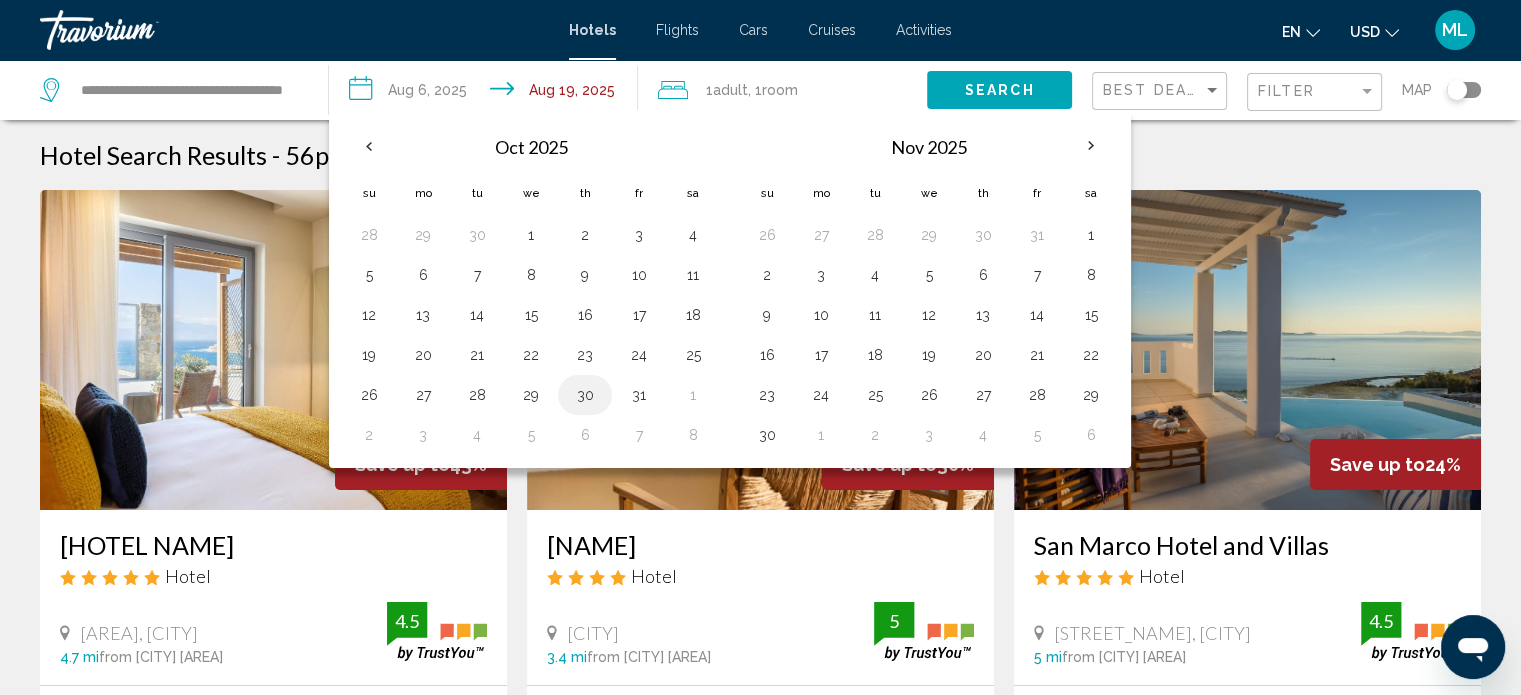 click on "30" at bounding box center (585, 395) 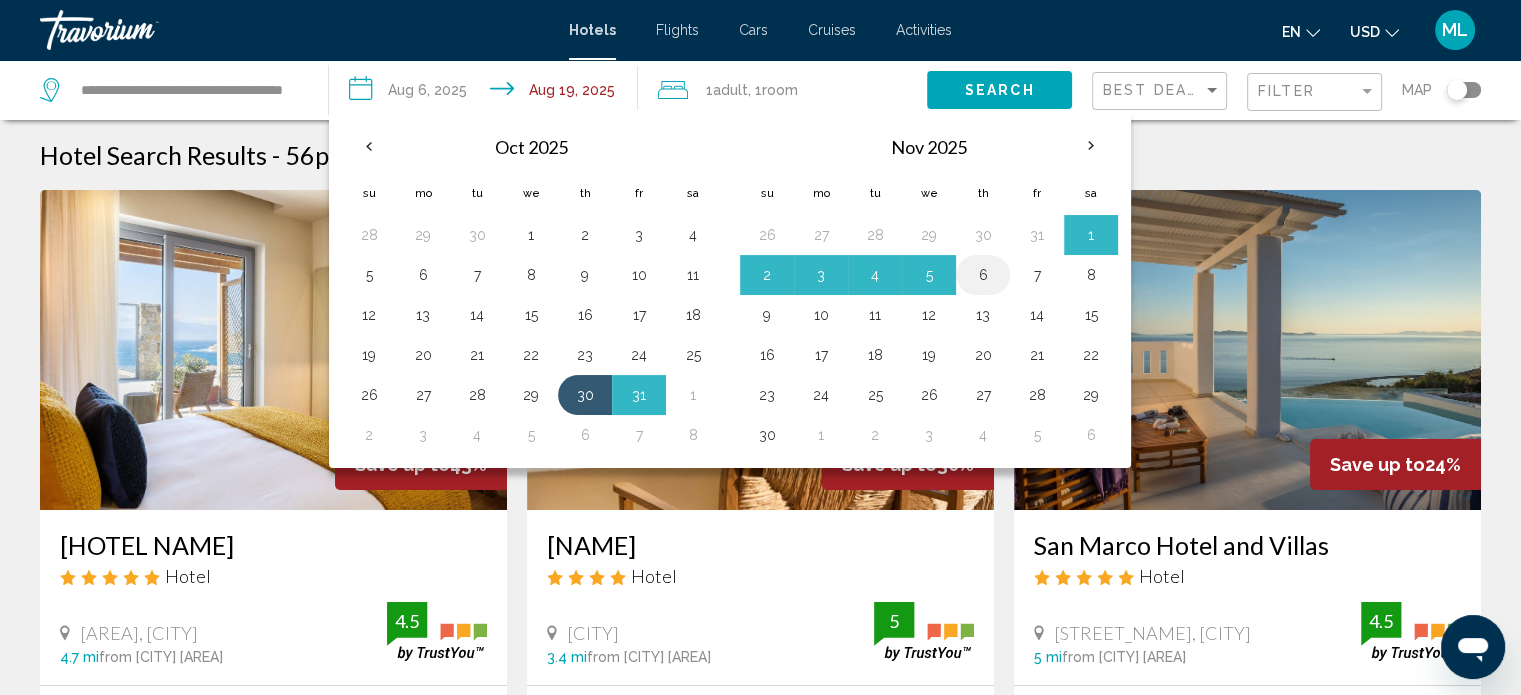 click on "6" at bounding box center (983, 275) 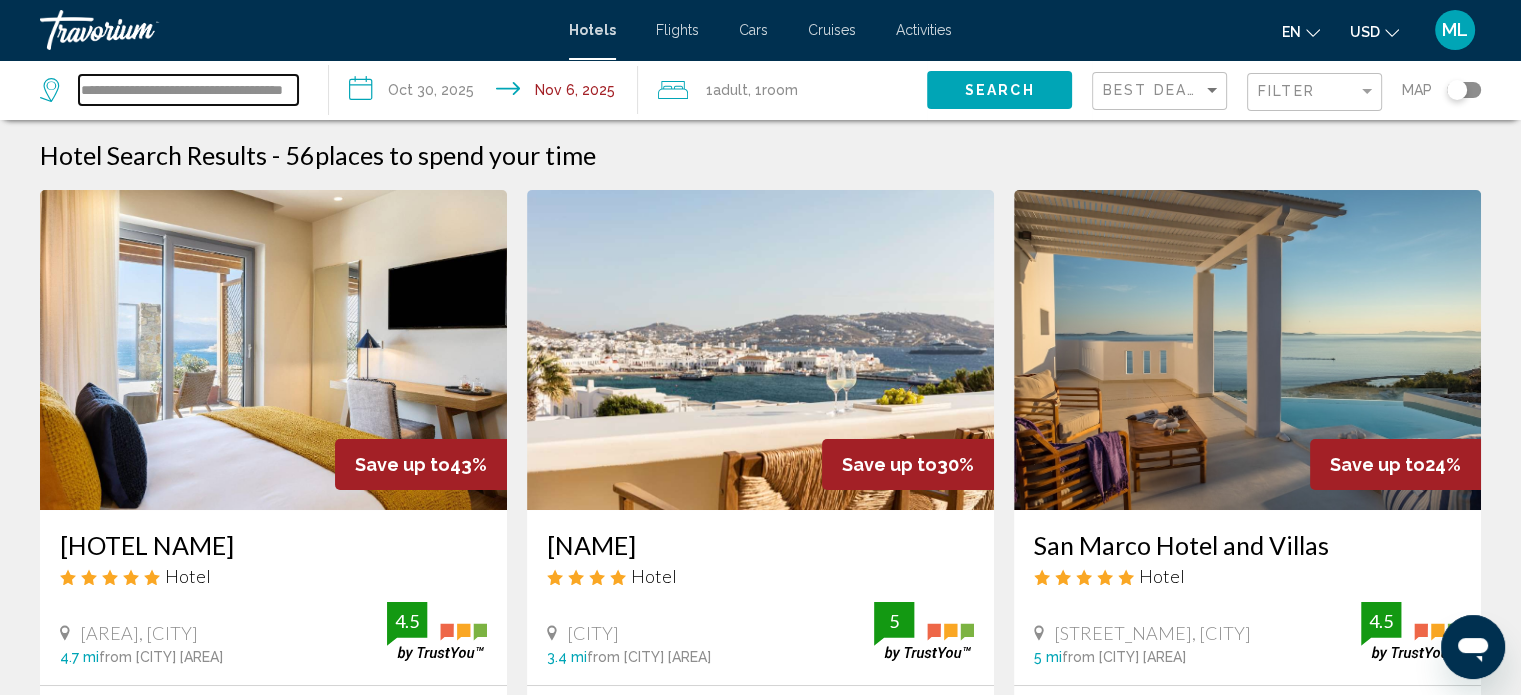 click on "**********" at bounding box center (188, 90) 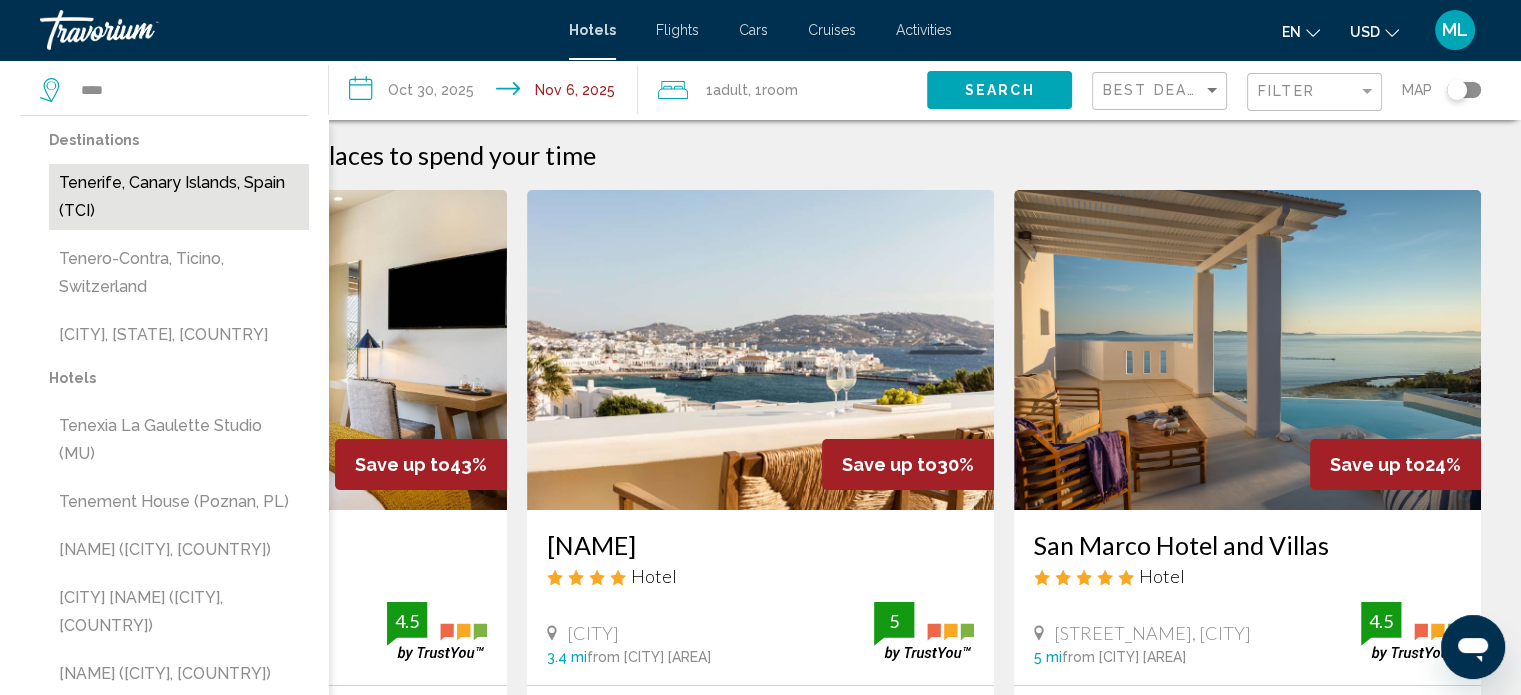 click on "Tenerife, Canary Islands, Spain (TCI)" at bounding box center (179, 197) 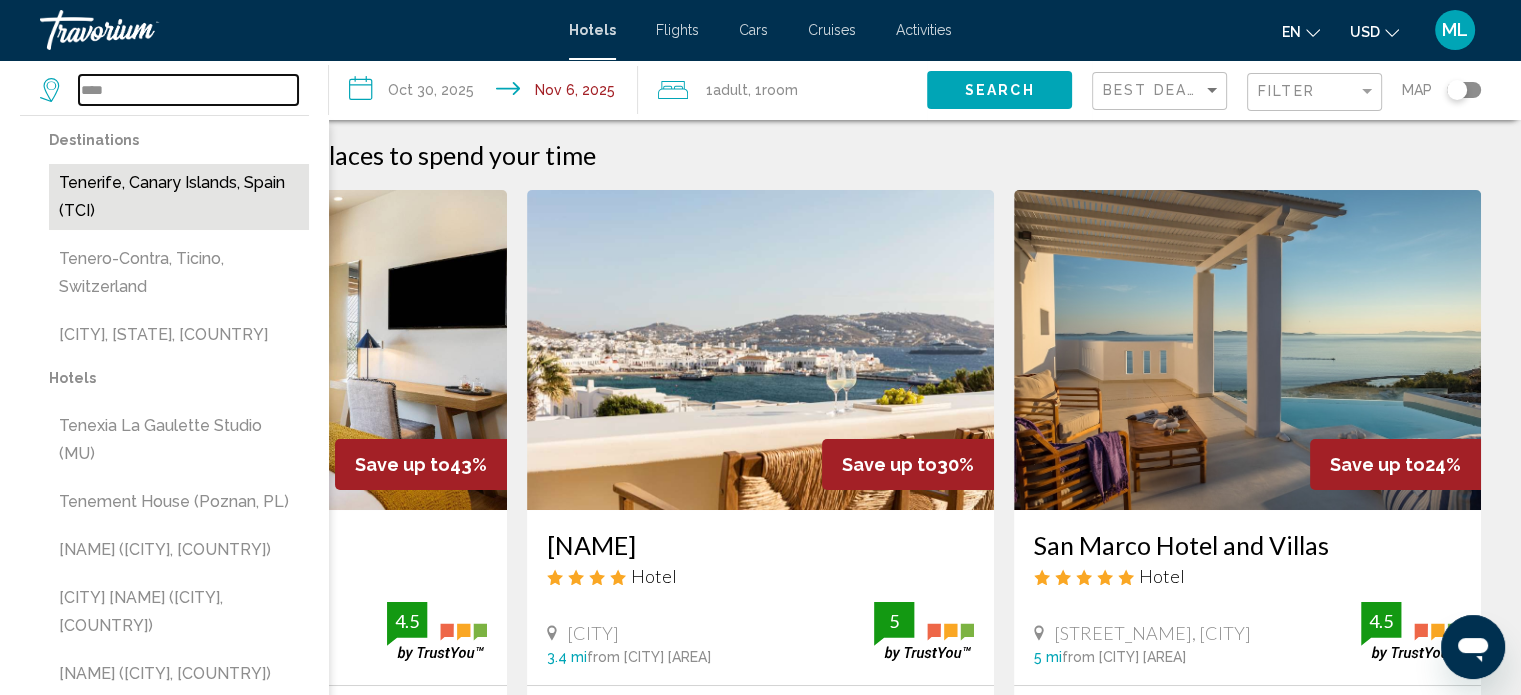 type on "**********" 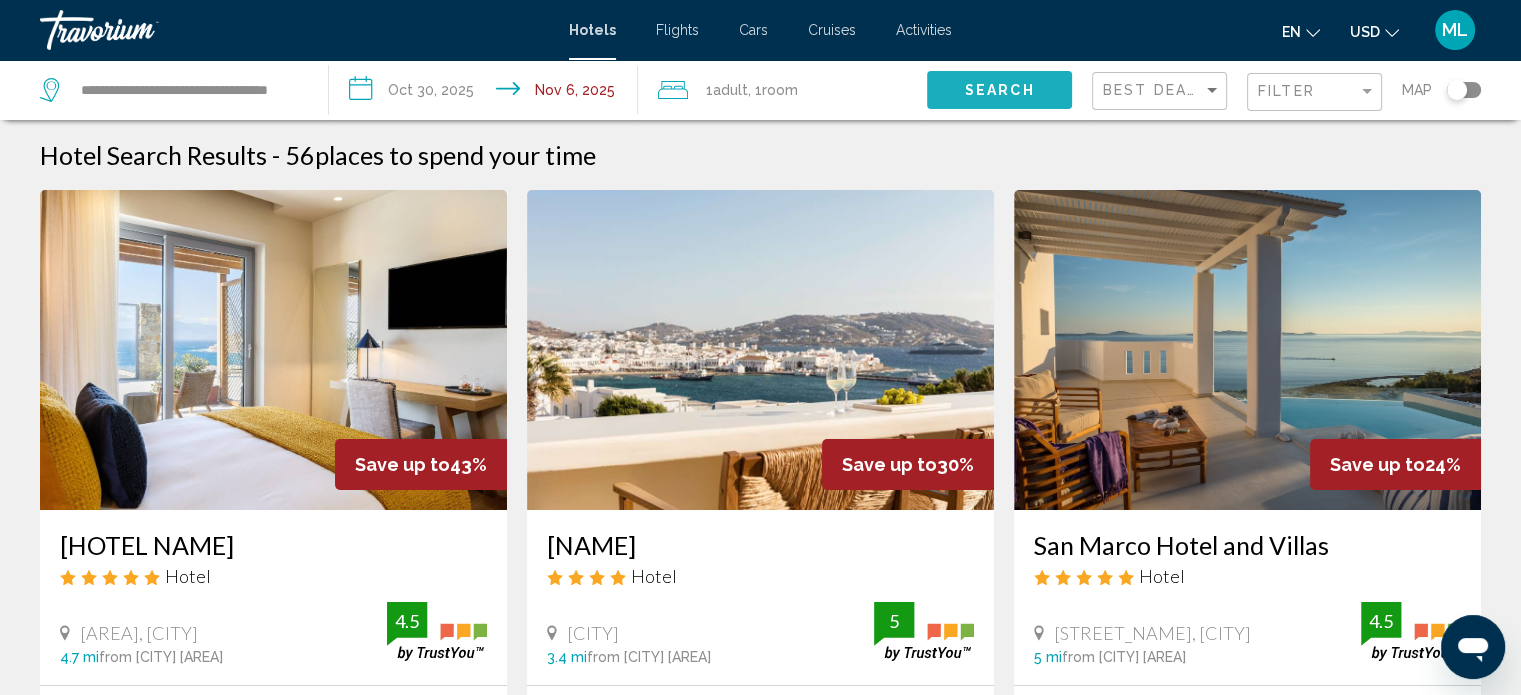 click on "Search" 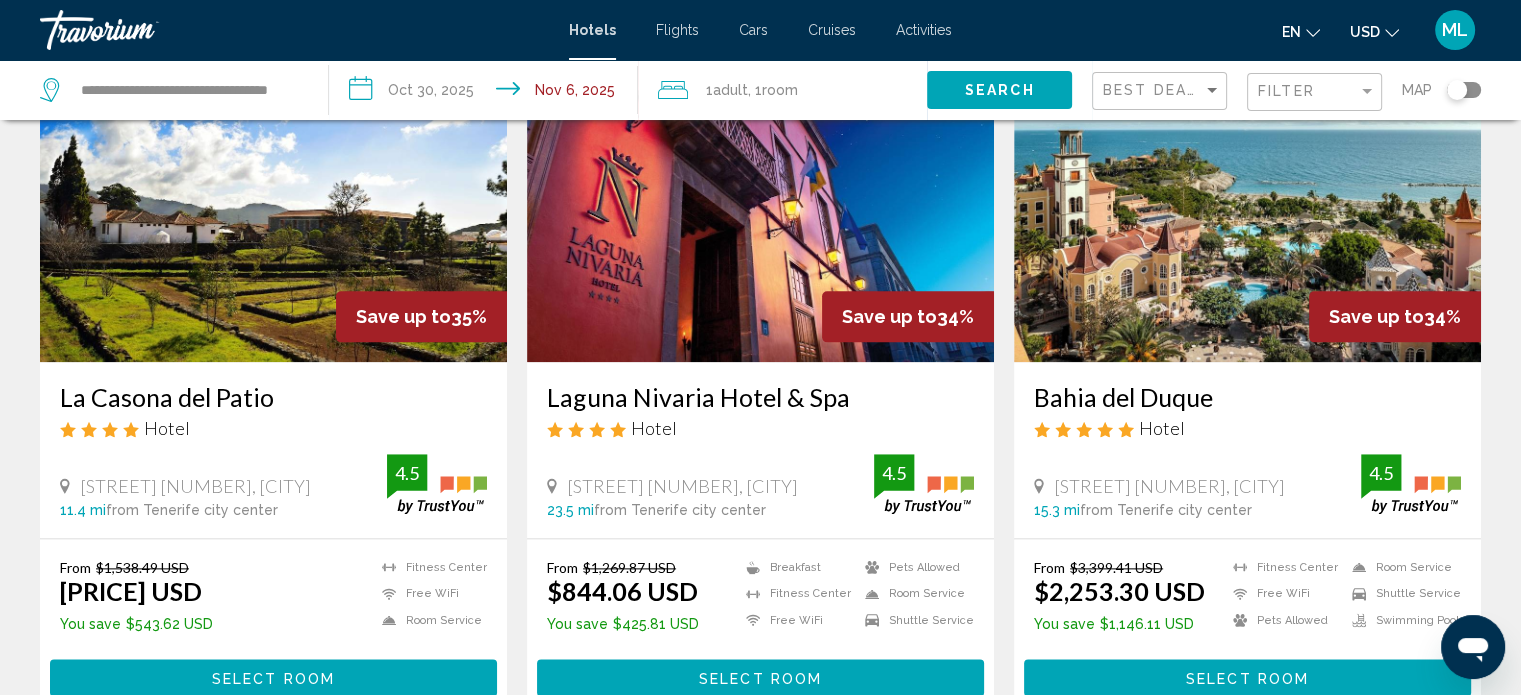 scroll, scrollTop: 2734, scrollLeft: 0, axis: vertical 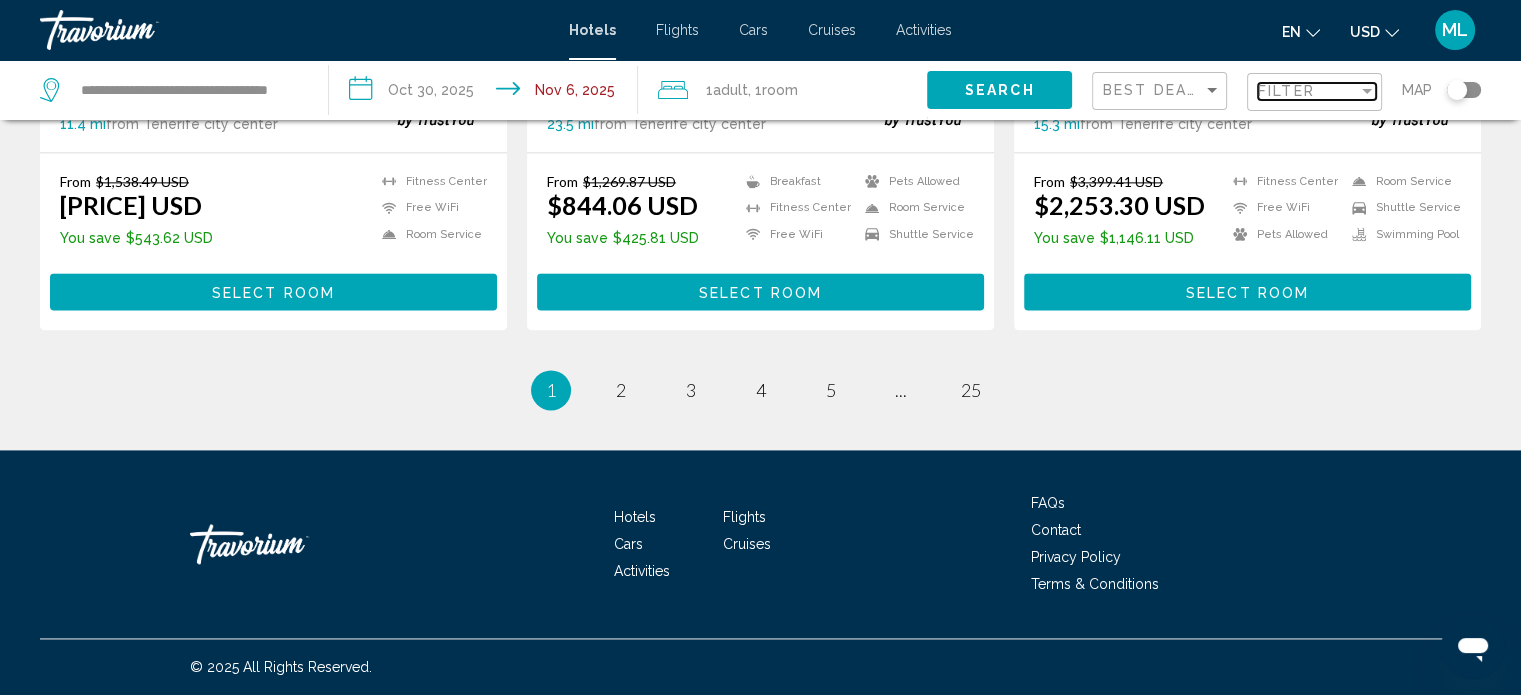 click on "Filter" at bounding box center (1286, 91) 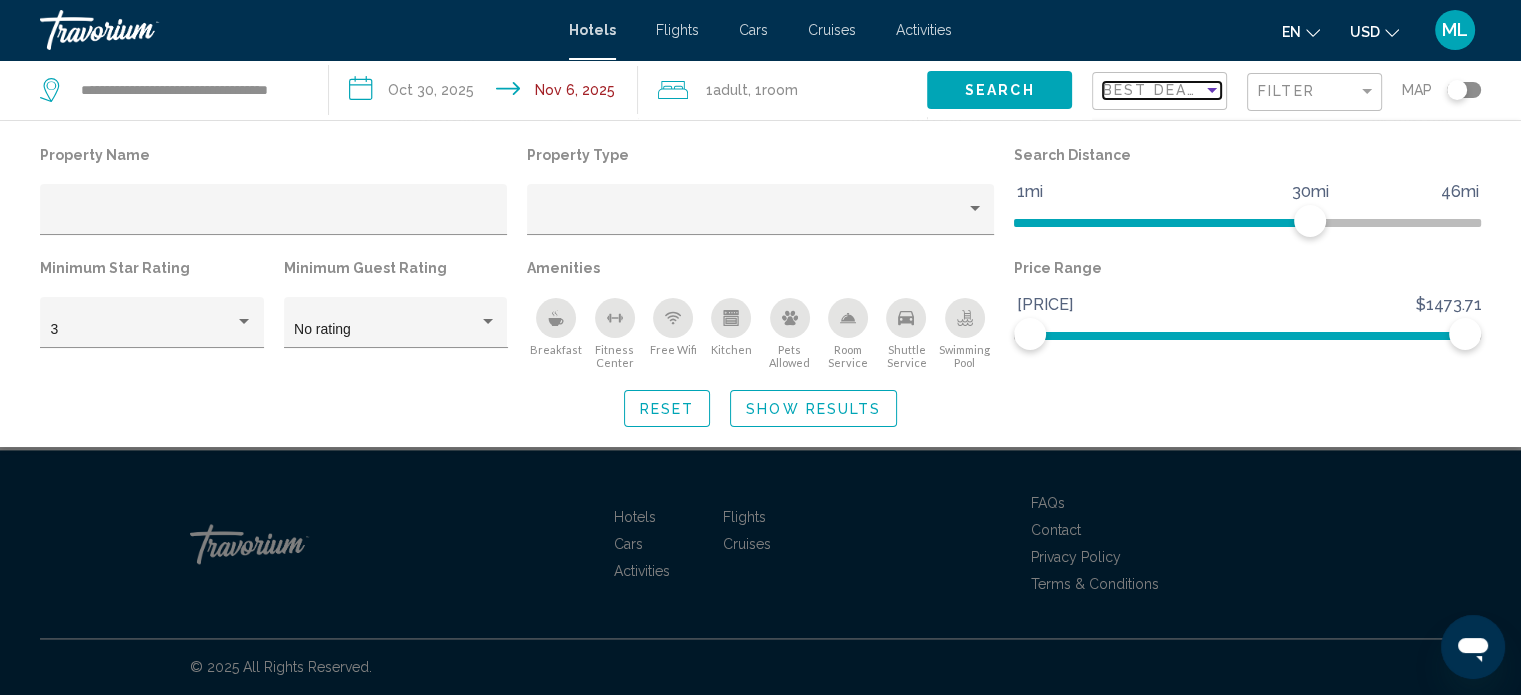click on "Best Deals" at bounding box center (1155, 90) 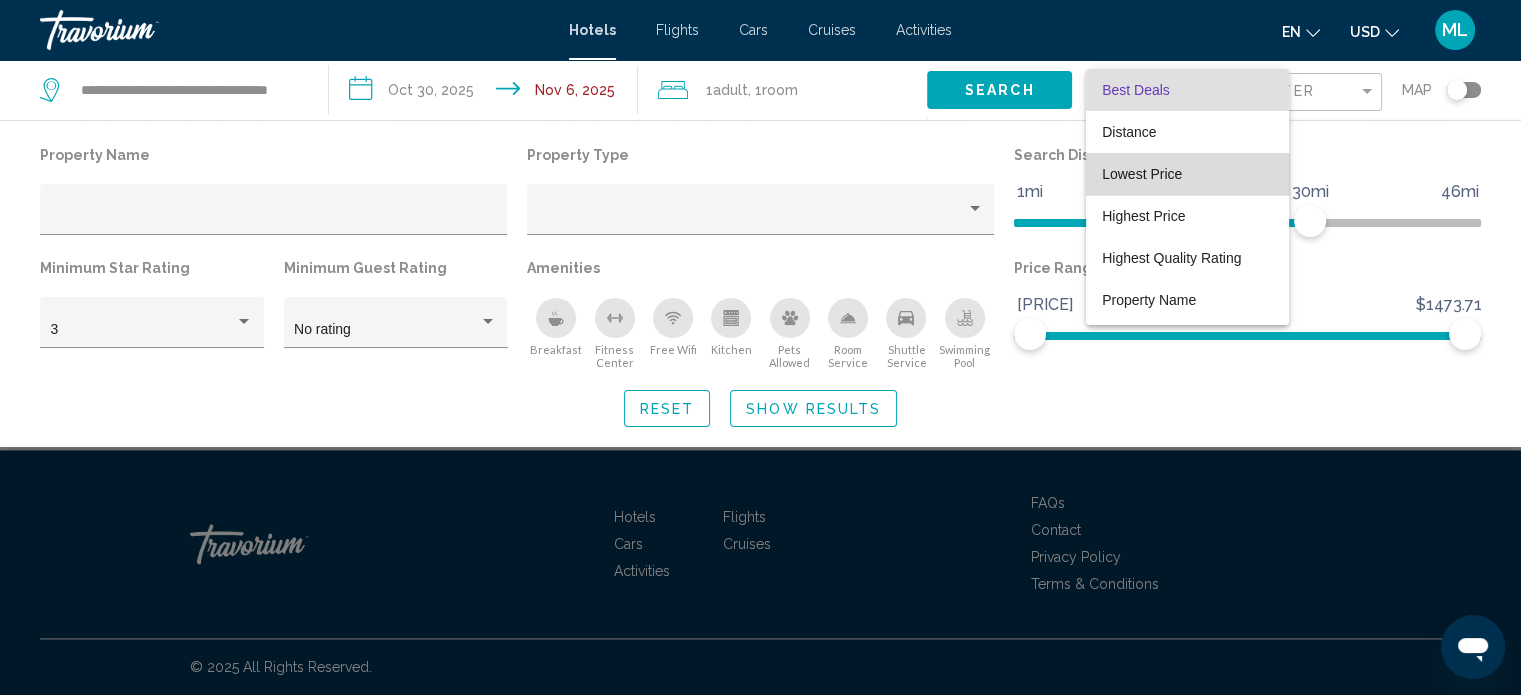 click on "Lowest Price" at bounding box center [1187, 174] 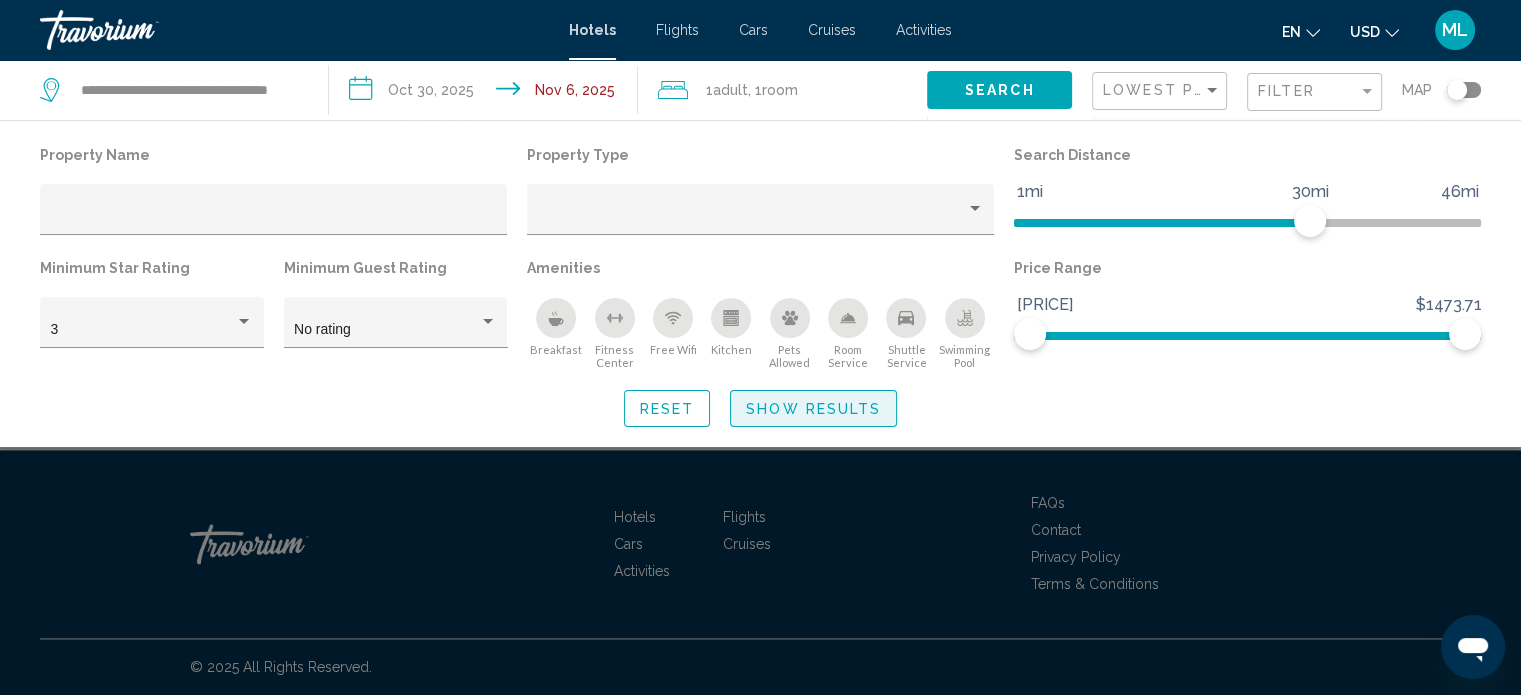 click on "Show Results" 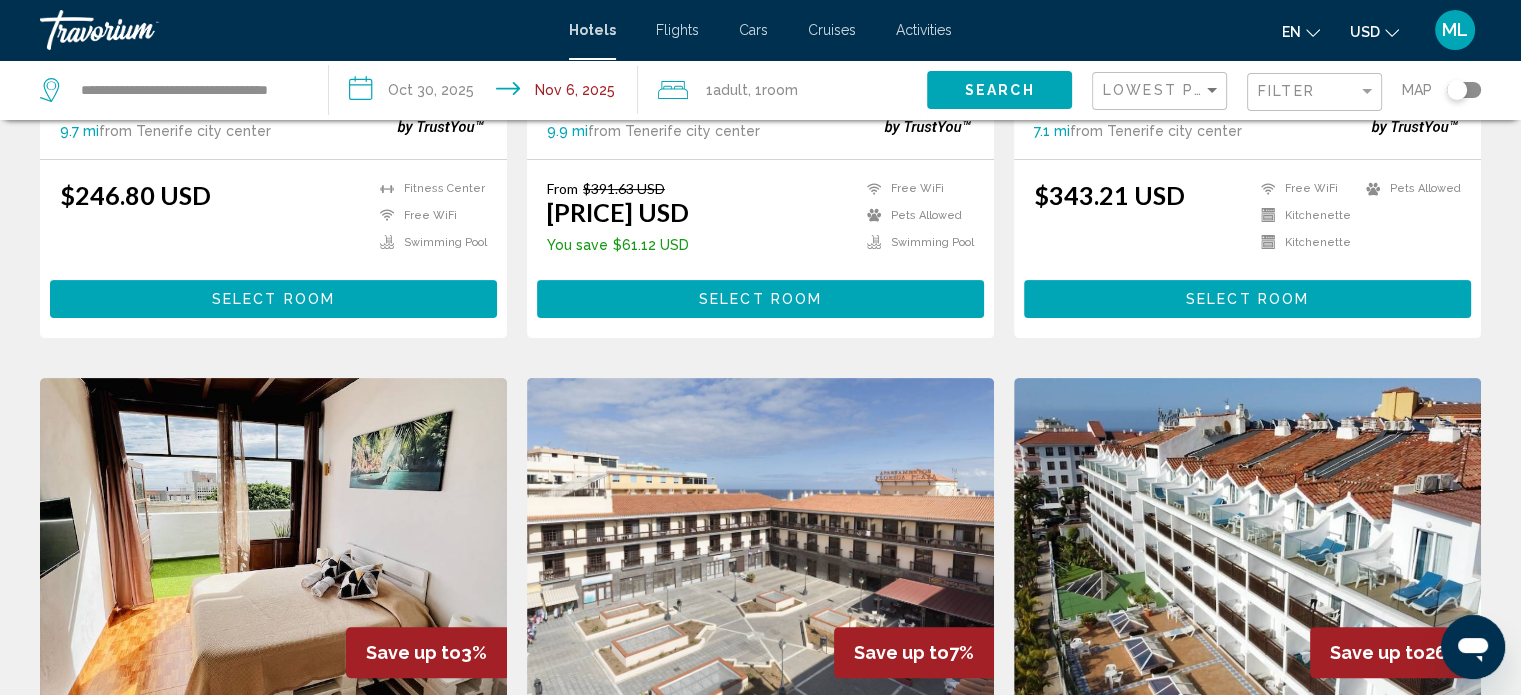 scroll, scrollTop: 0, scrollLeft: 0, axis: both 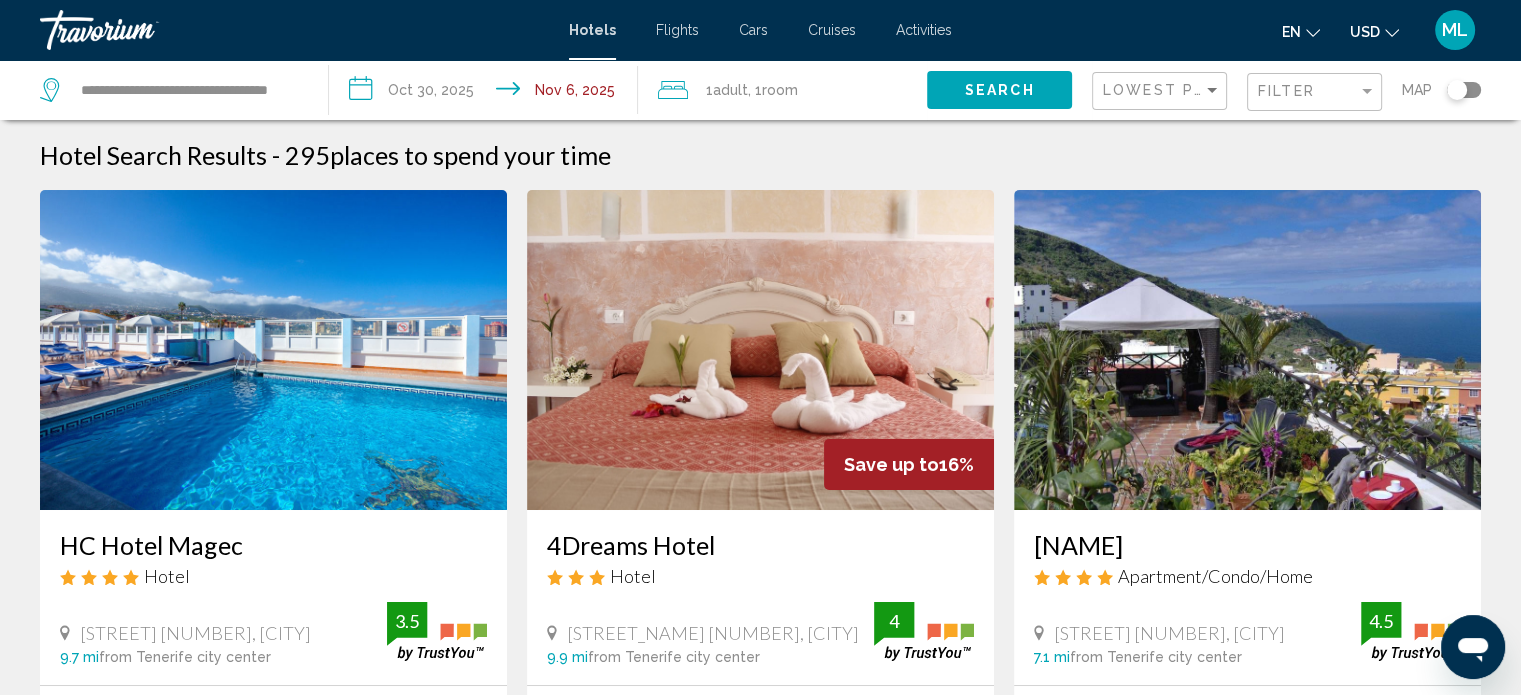 click on "**********" at bounding box center [487, 93] 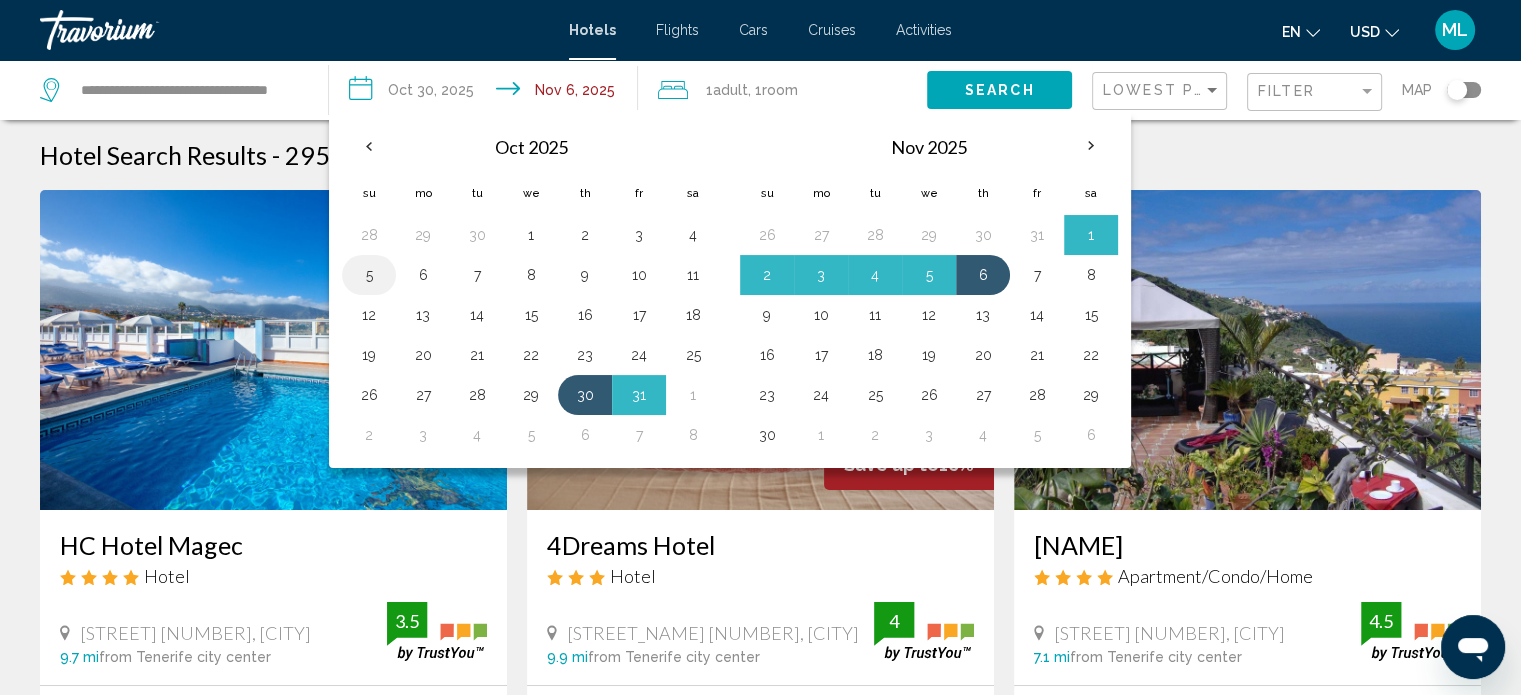 click on "5" at bounding box center (369, 275) 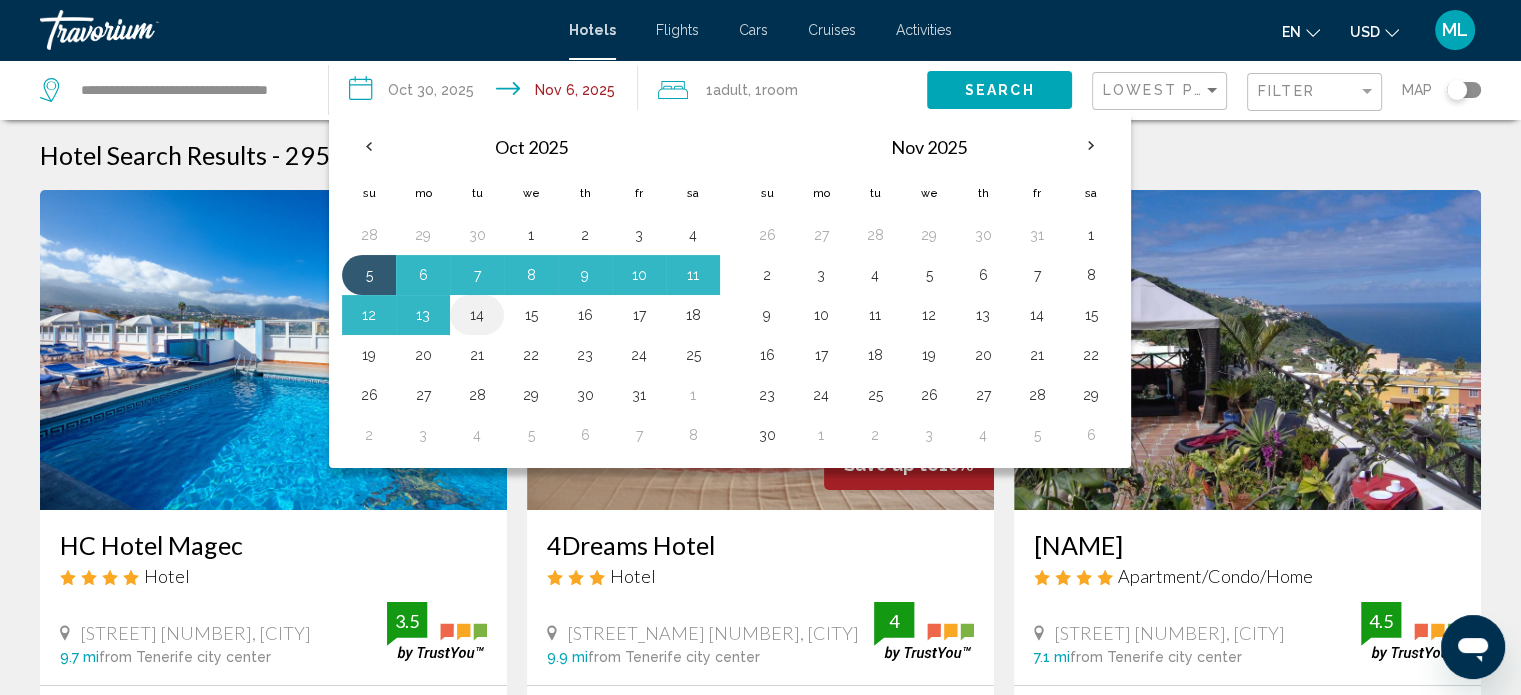 click on "14" at bounding box center (477, 315) 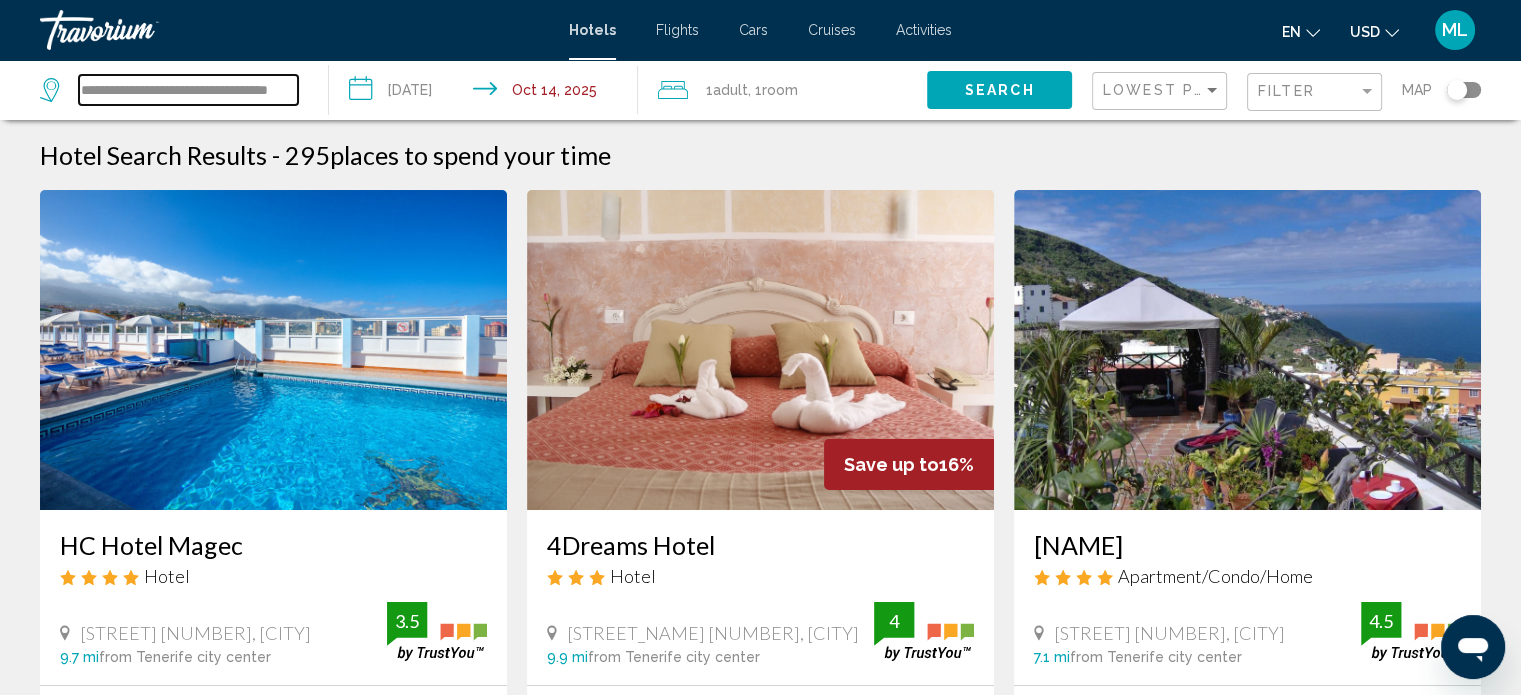 click on "**********" at bounding box center [188, 90] 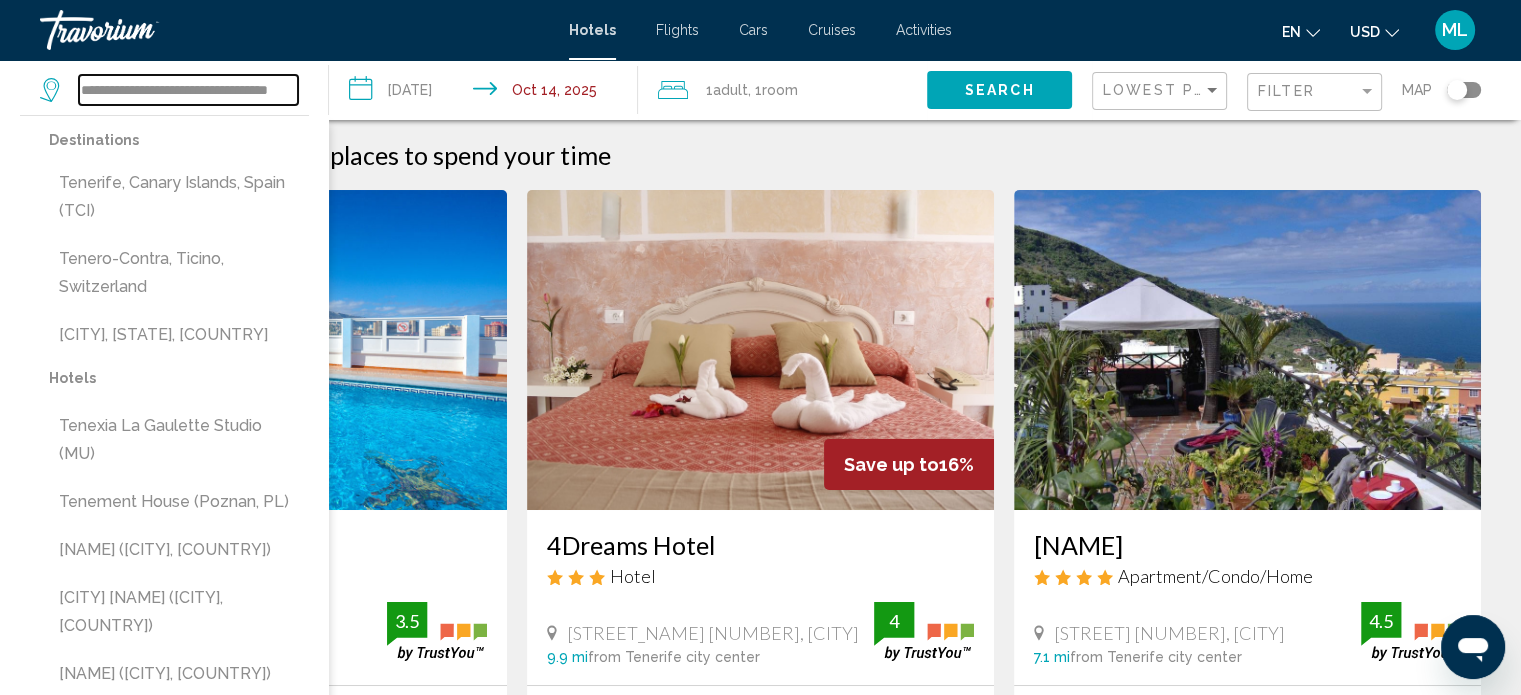 click on "**********" at bounding box center (188, 90) 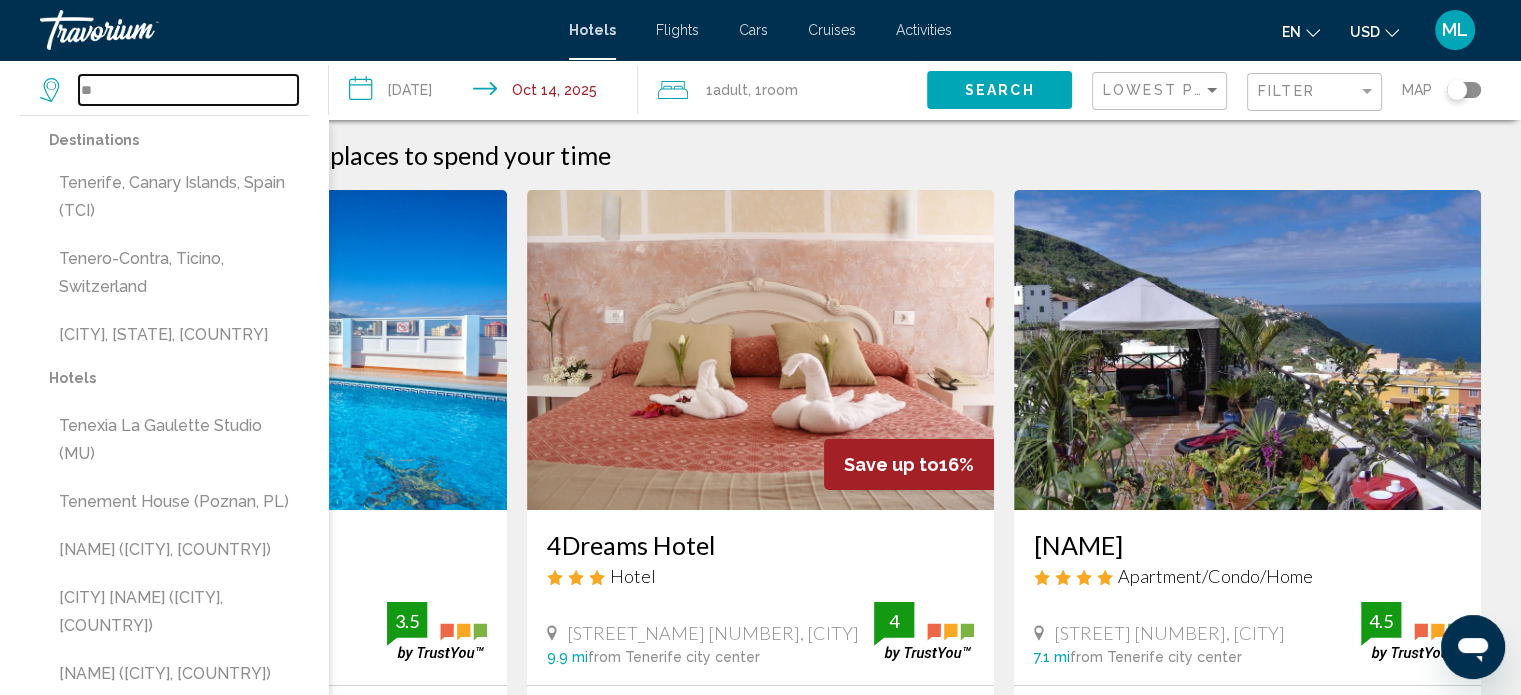 type on "*" 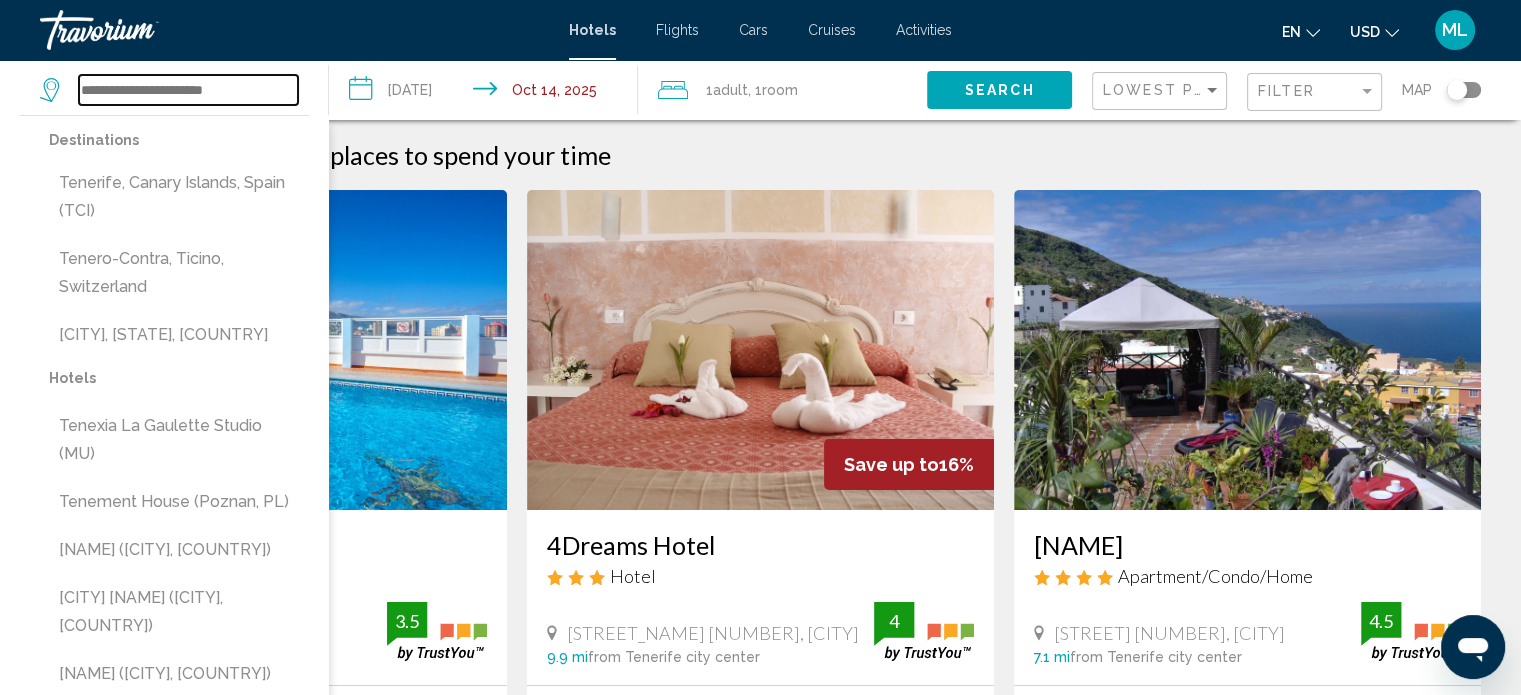 click at bounding box center [188, 90] 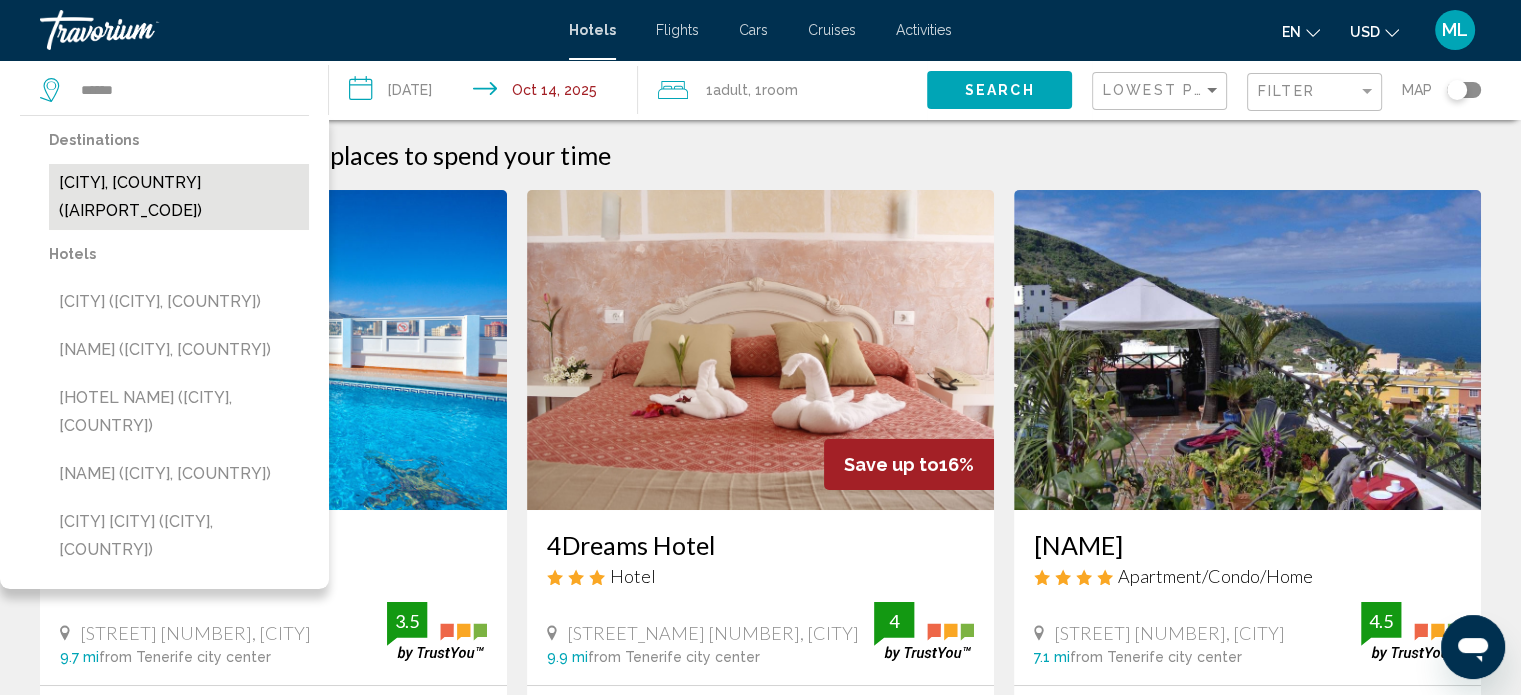 click on "[CITY], [COUNTRY] ([AIRPORT_CODE])" at bounding box center [179, 197] 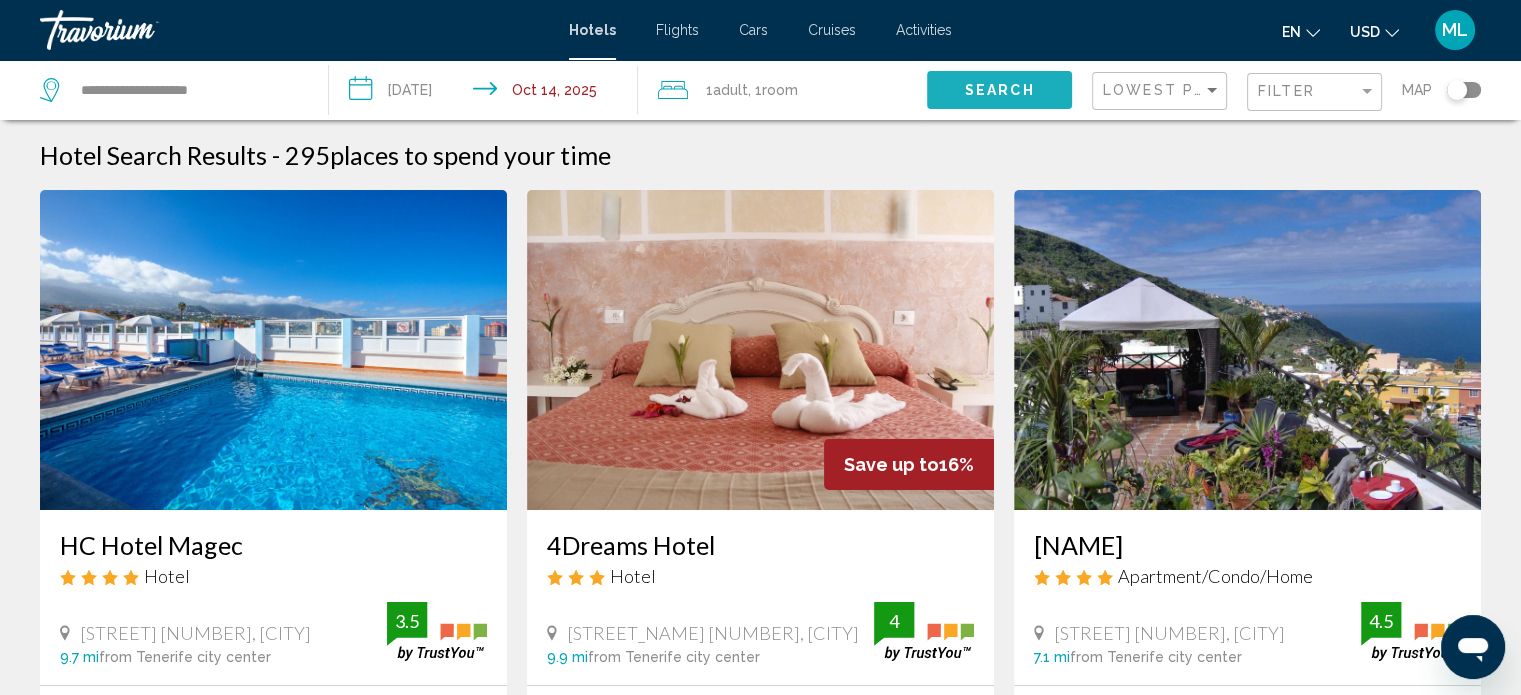 click on "Search" 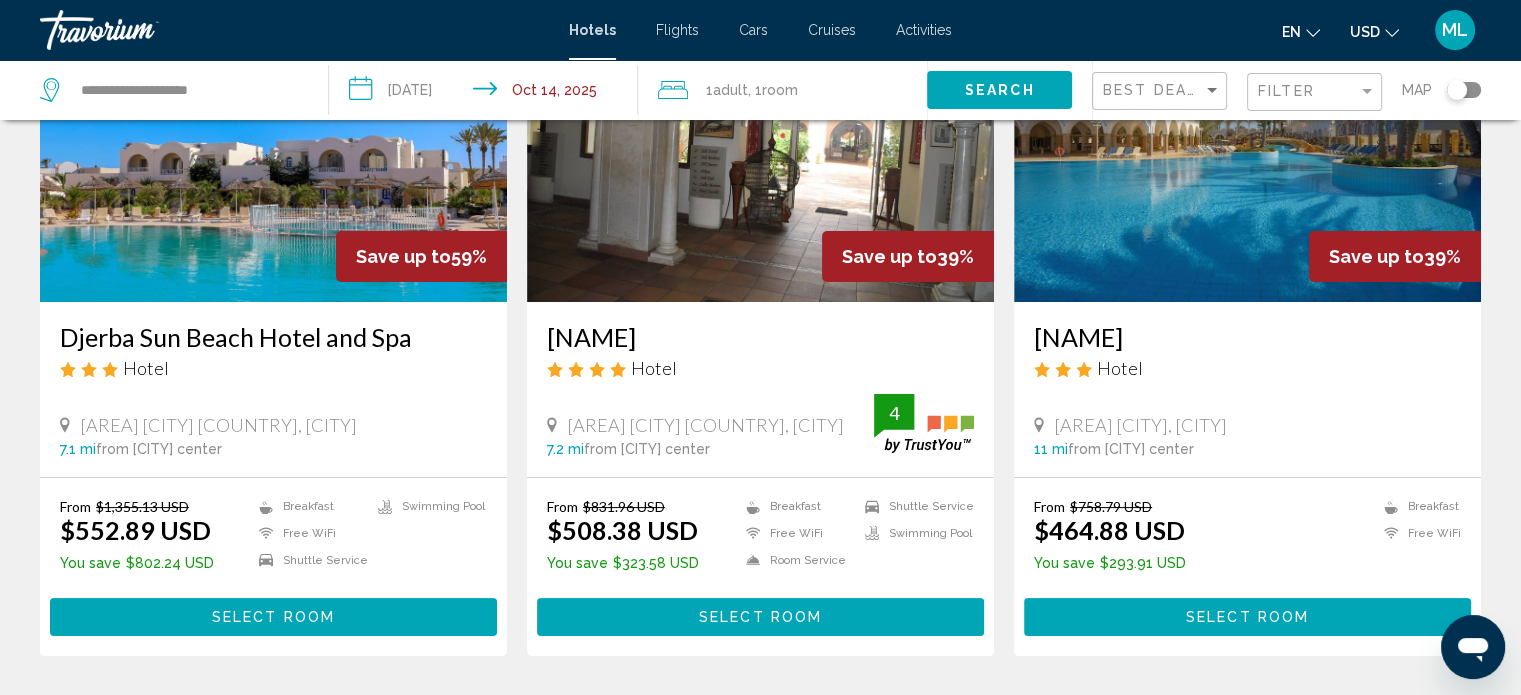 scroll, scrollTop: 0, scrollLeft: 0, axis: both 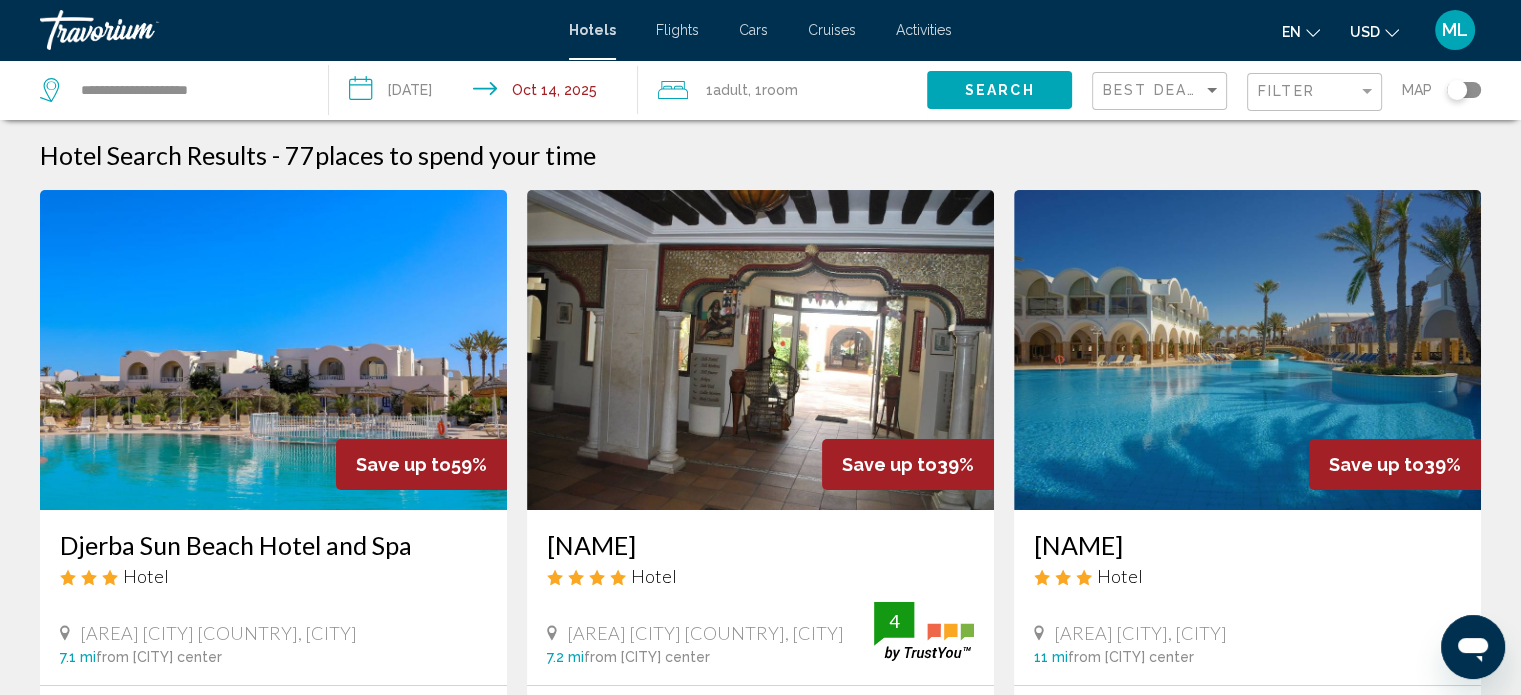 click on "Best Deals" 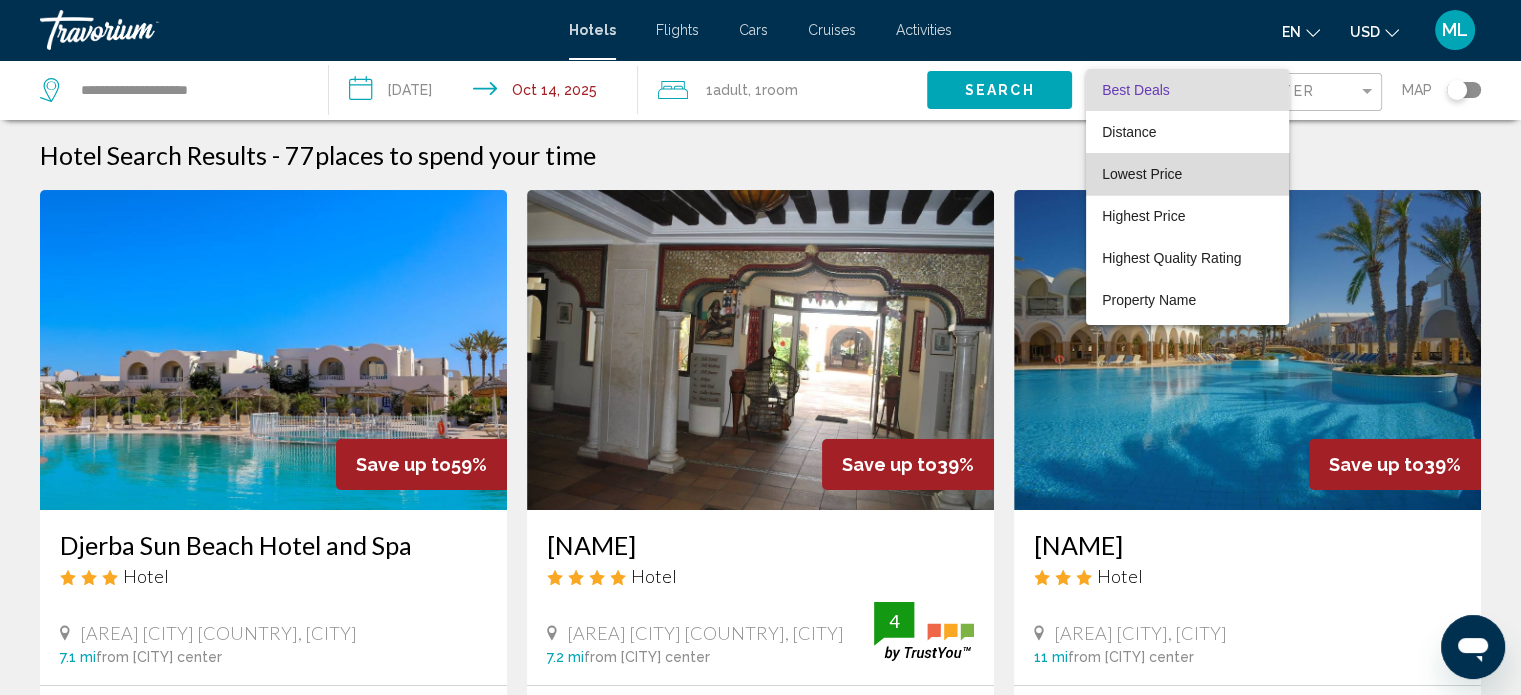 click on "Lowest Price" at bounding box center (1142, 174) 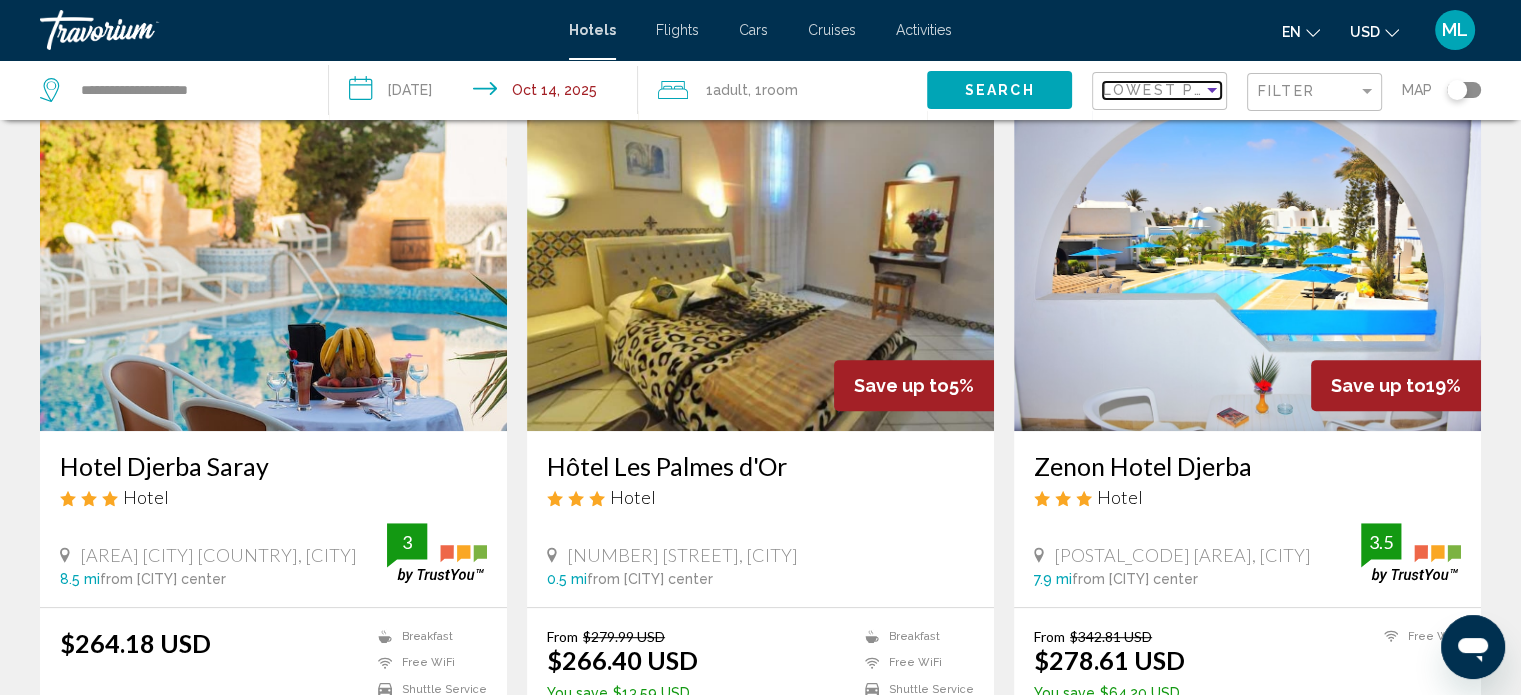scroll, scrollTop: 792, scrollLeft: 0, axis: vertical 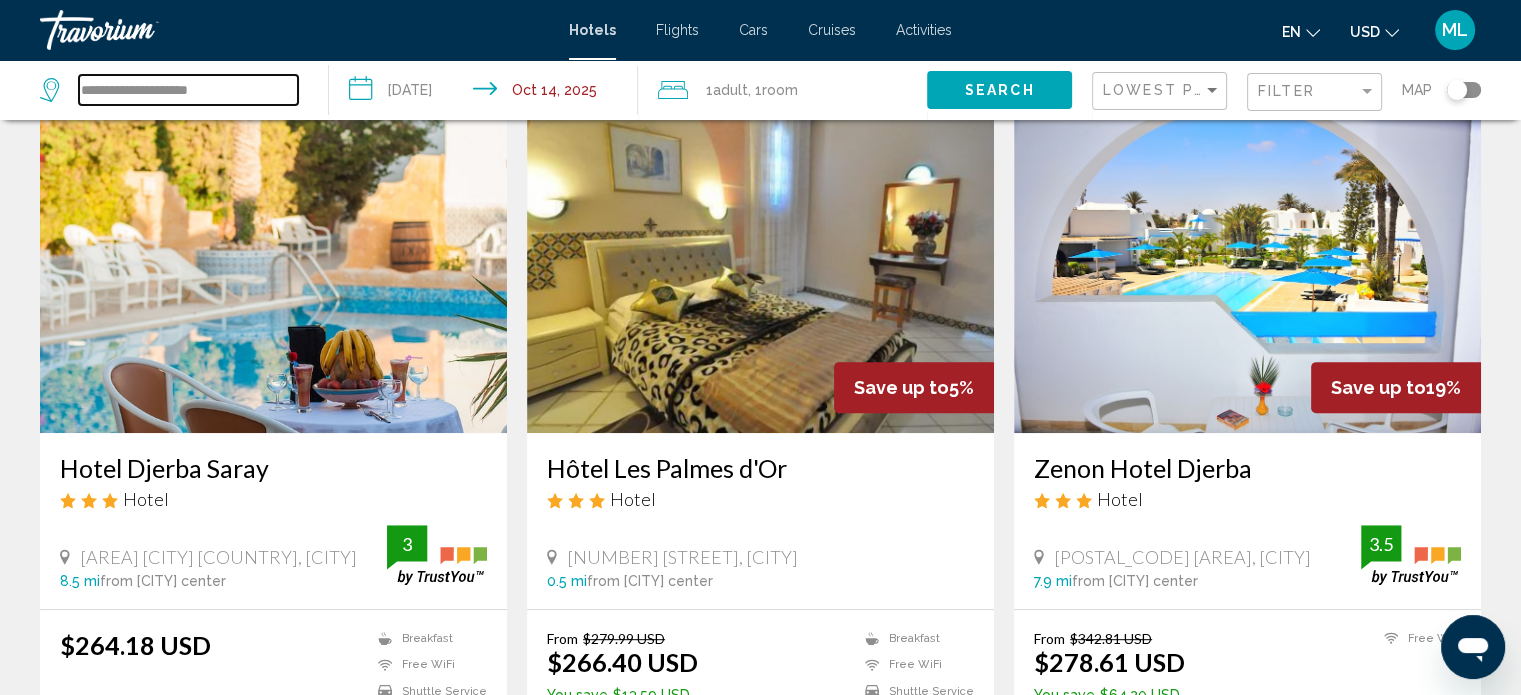click on "**********" at bounding box center [188, 90] 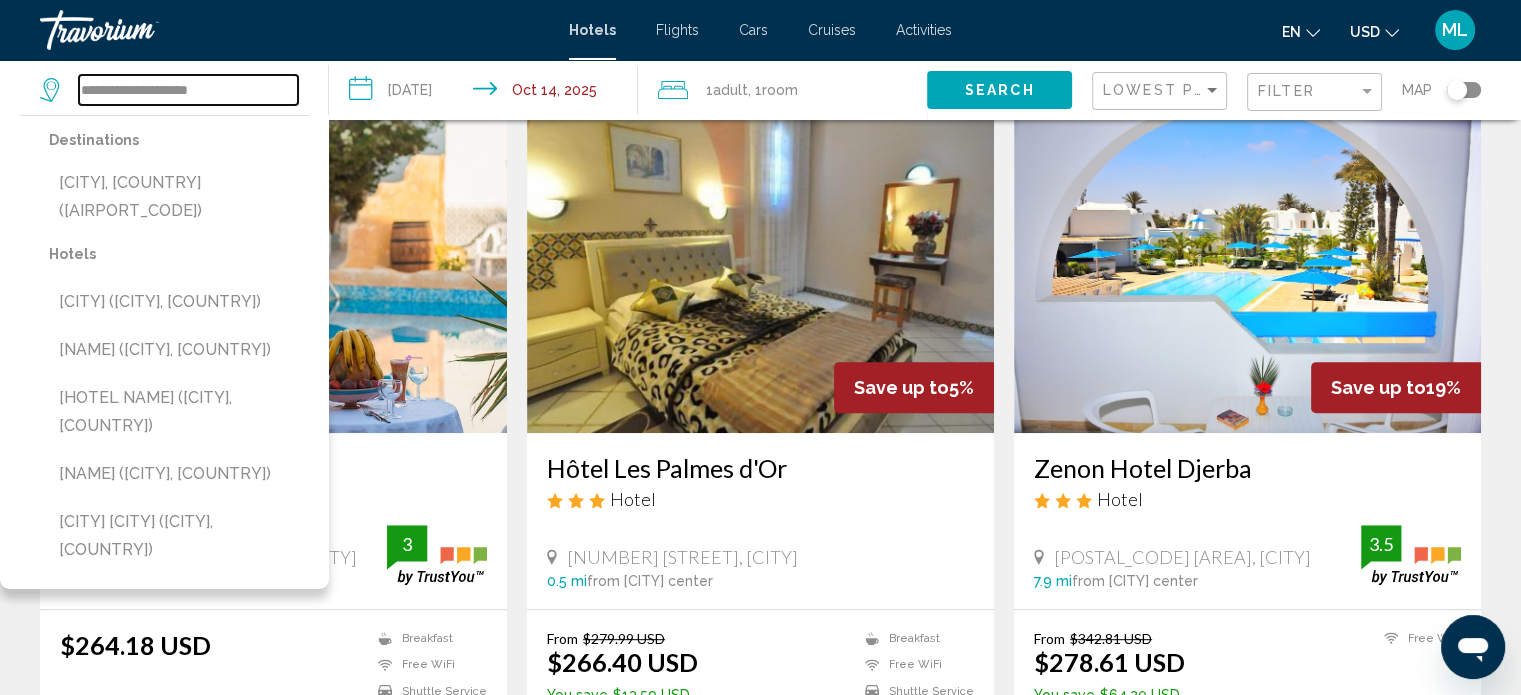 click on "**********" at bounding box center (188, 90) 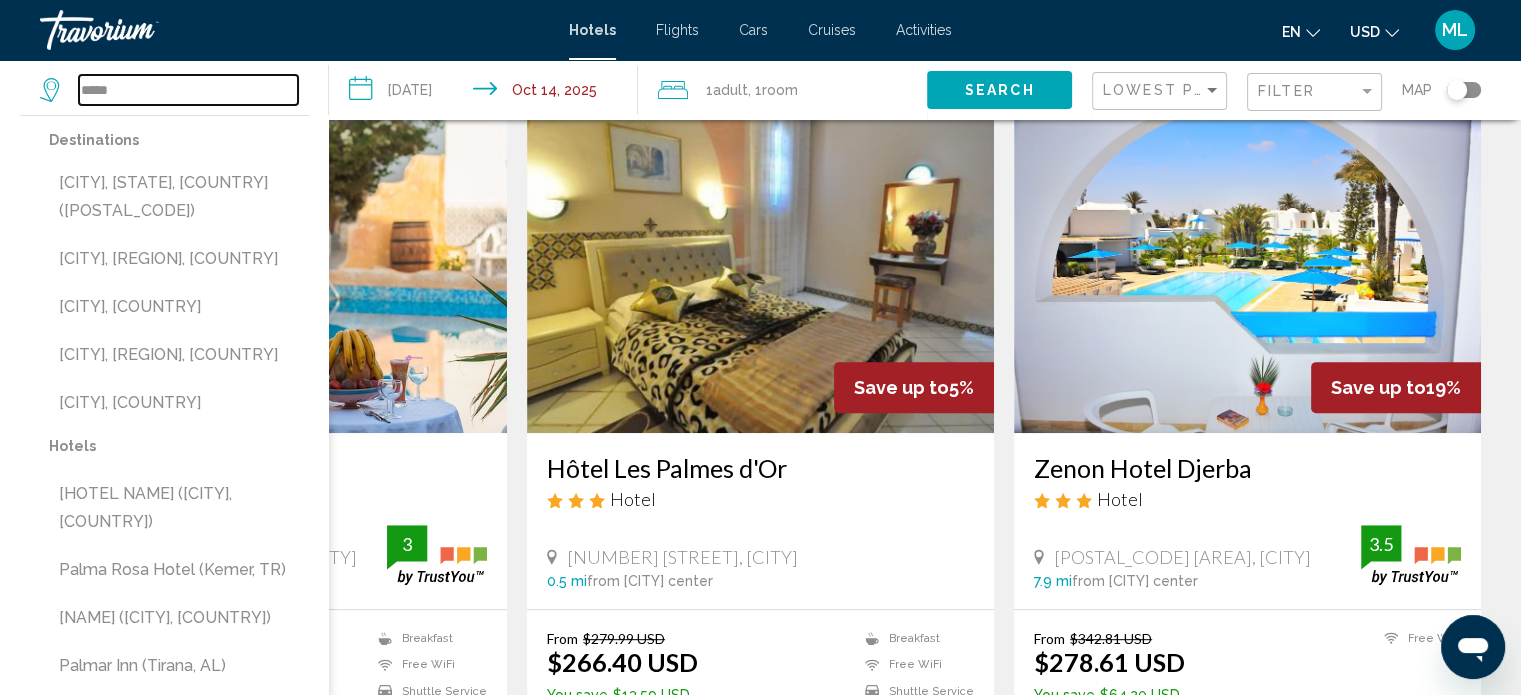 click on "*****" at bounding box center (188, 90) 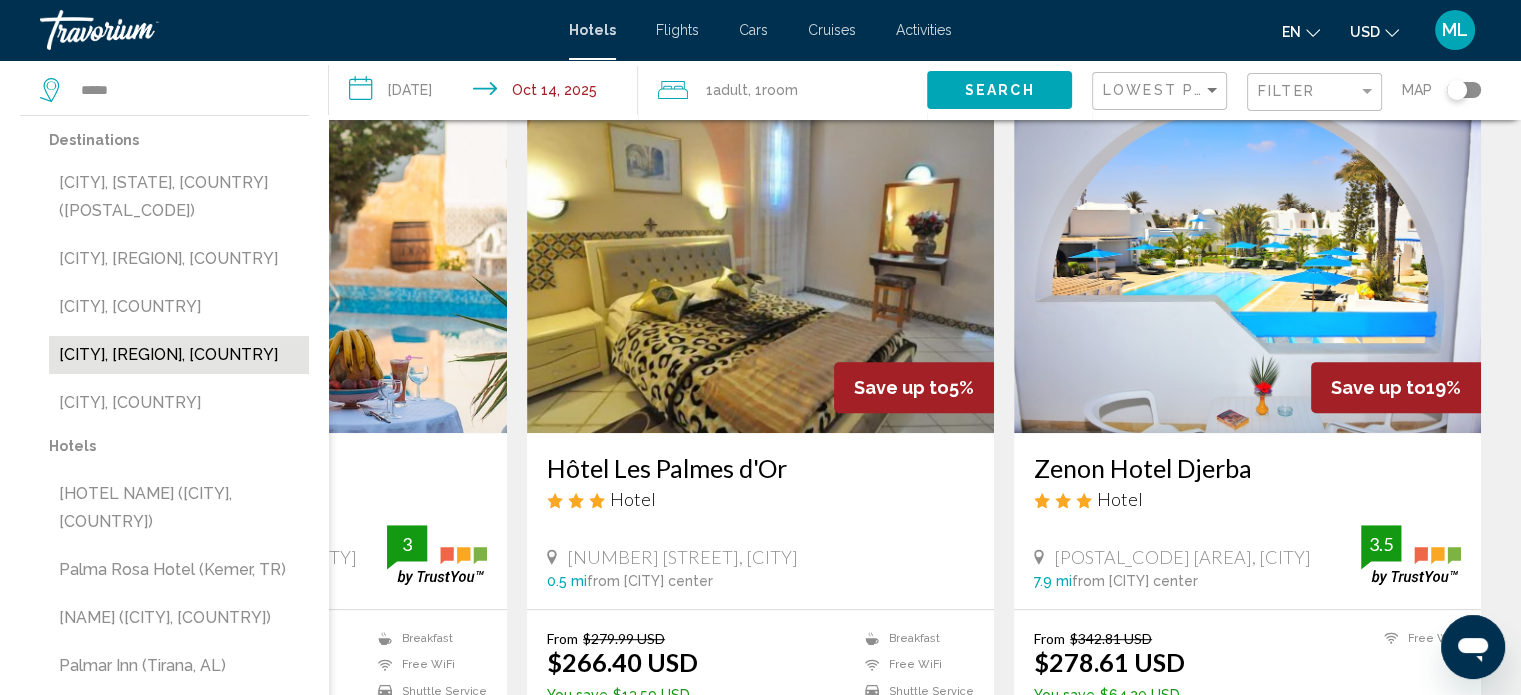 click on "[CITY], [REGION], [COUNTRY]" at bounding box center (179, 355) 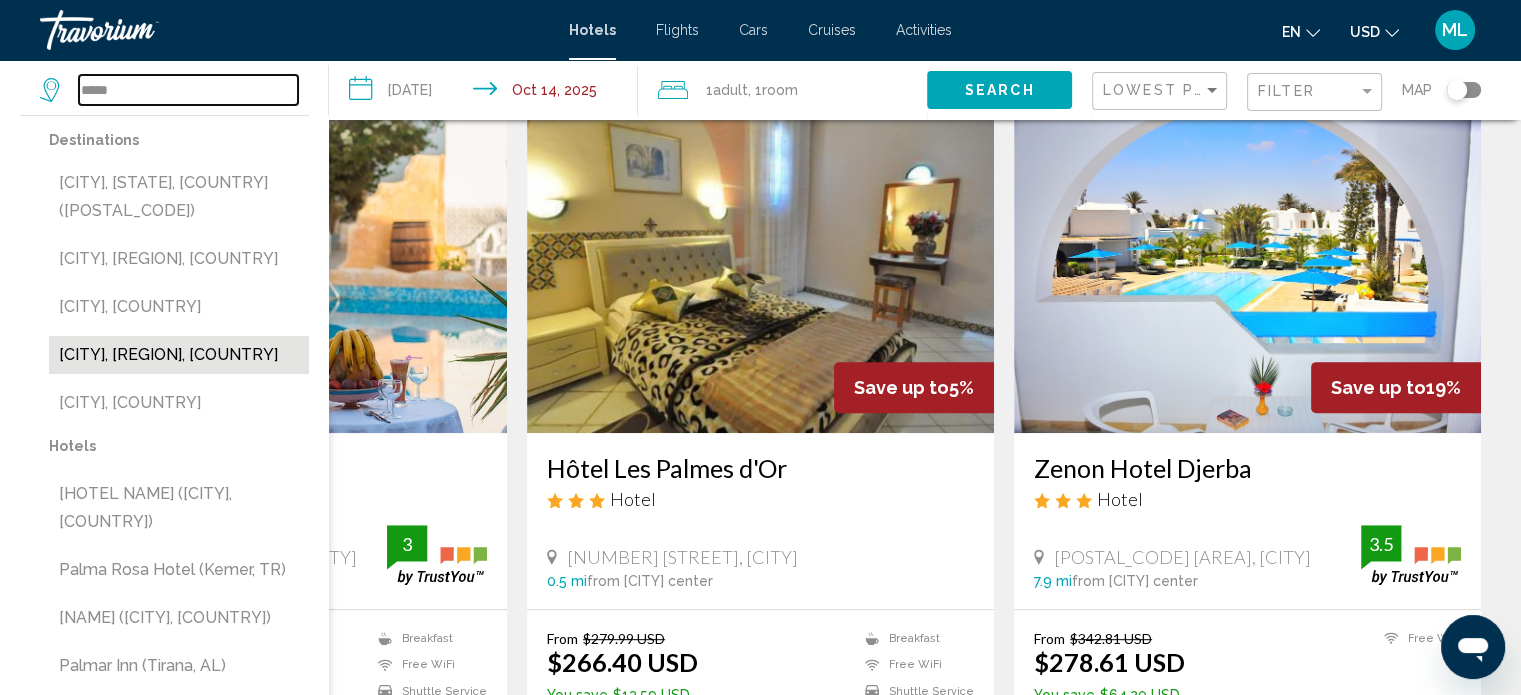 type on "**********" 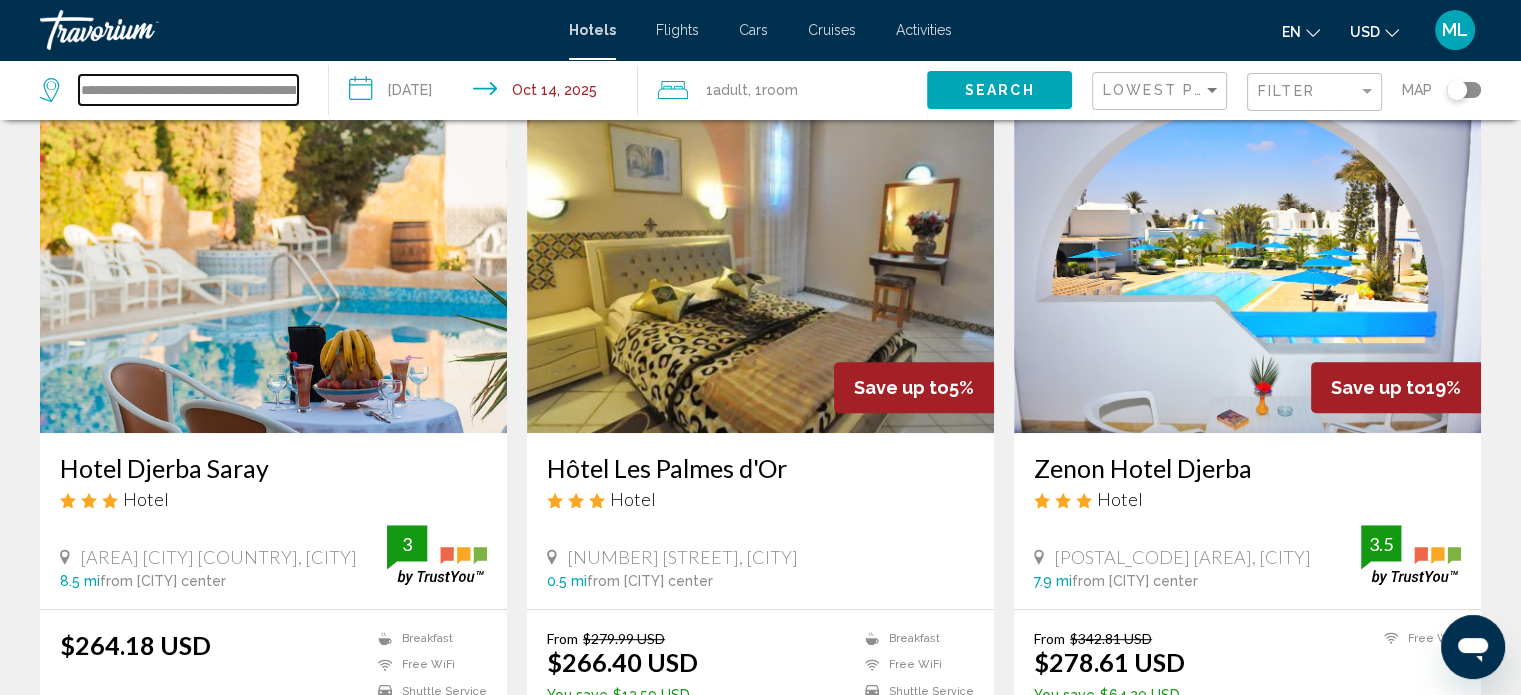click on "**********" at bounding box center [188, 90] 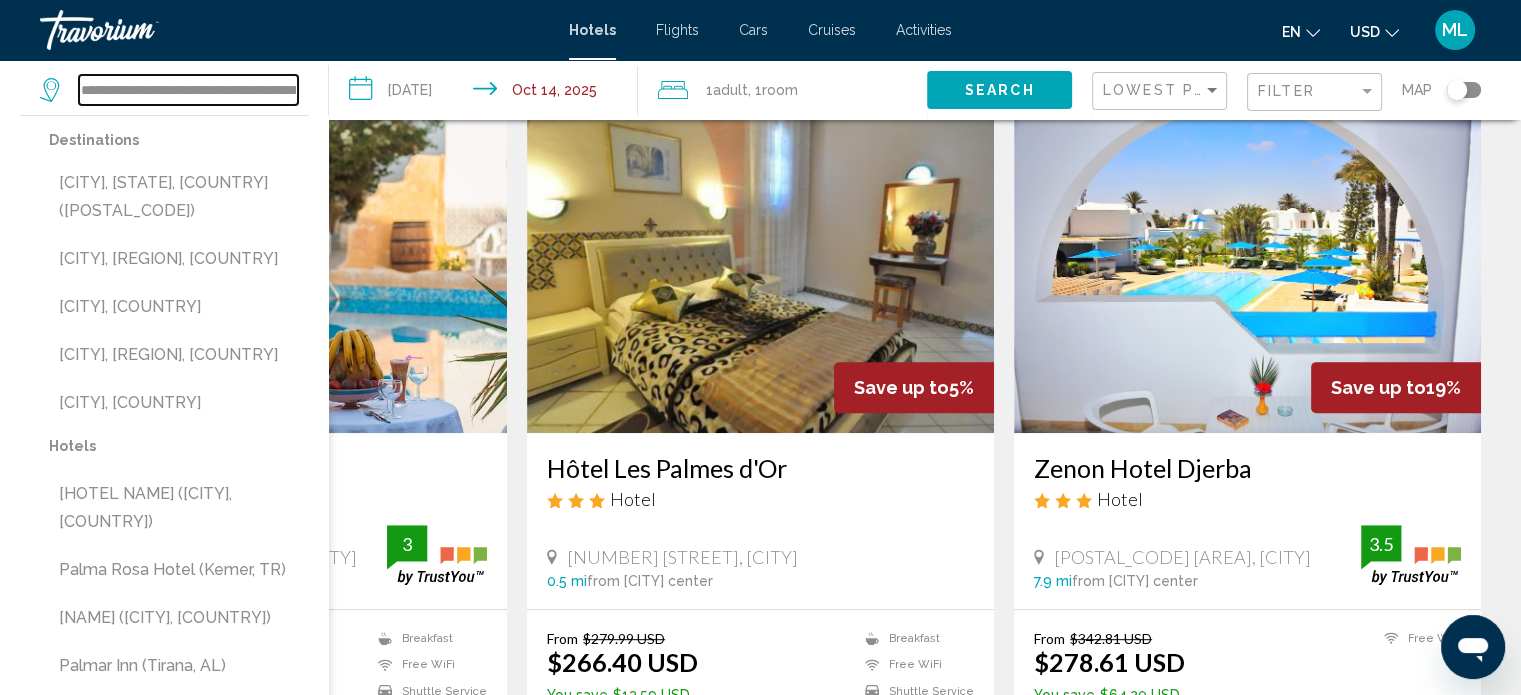 click on "**********" at bounding box center (188, 90) 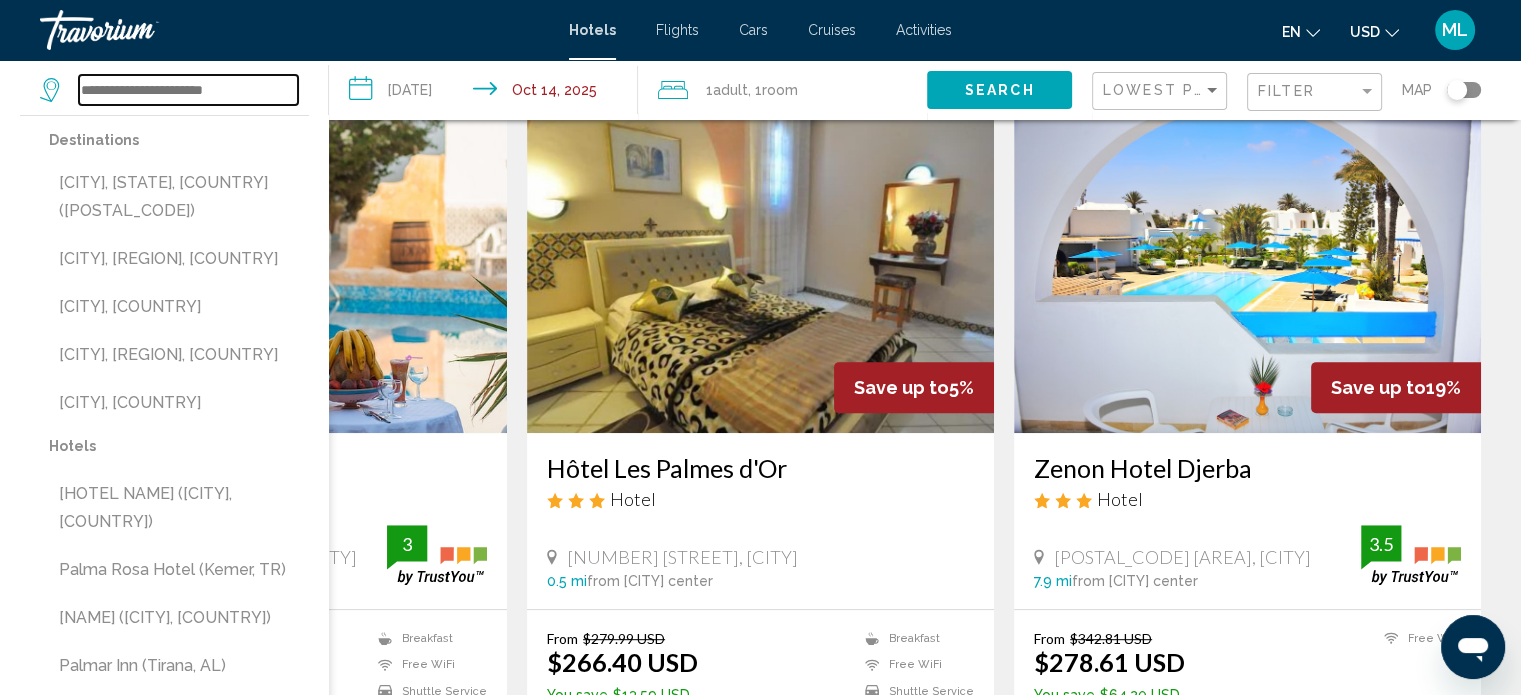 click at bounding box center [188, 90] 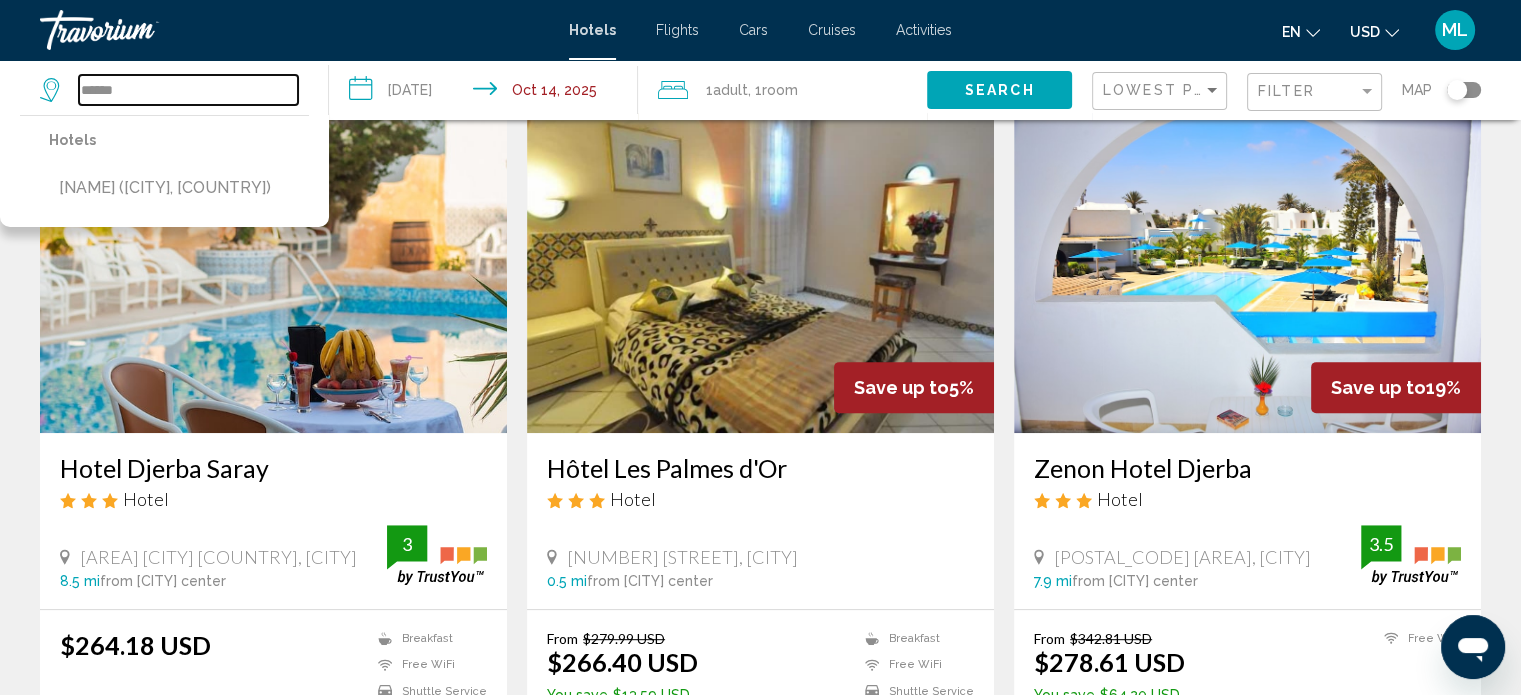 type on "******" 